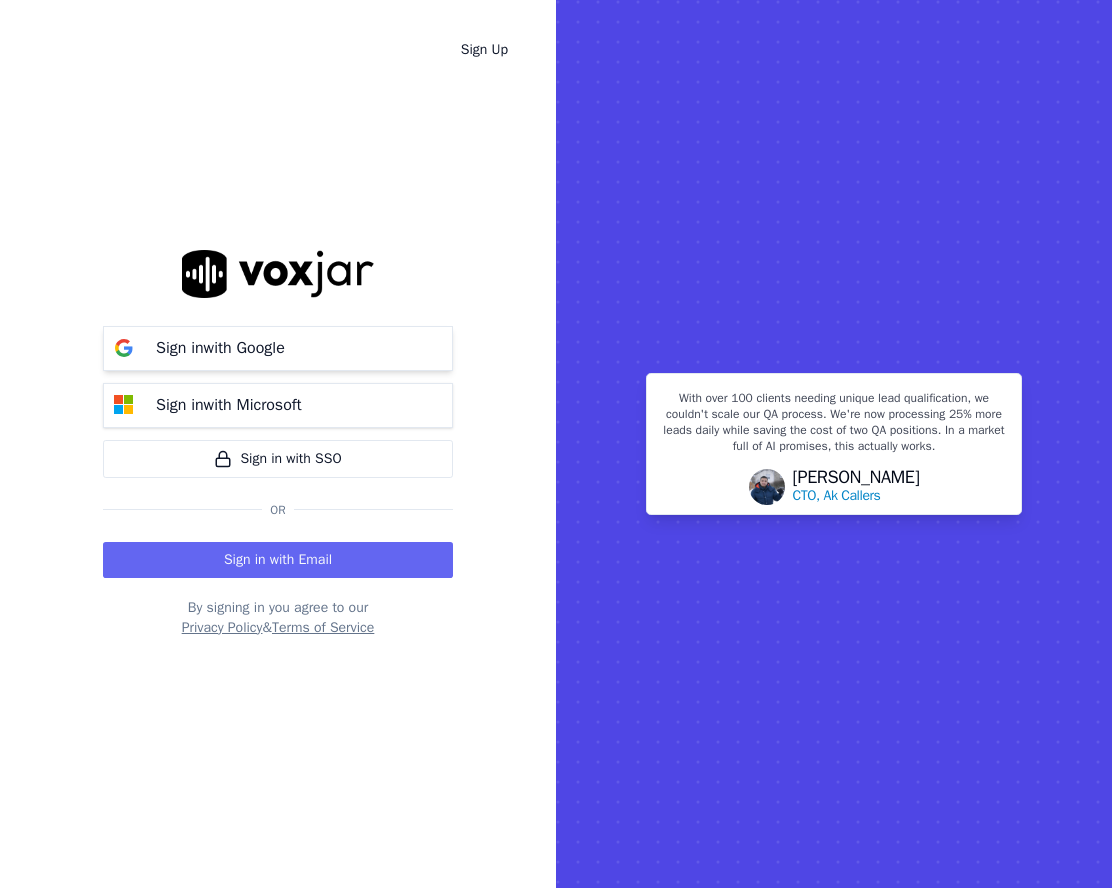 scroll, scrollTop: 0, scrollLeft: 0, axis: both 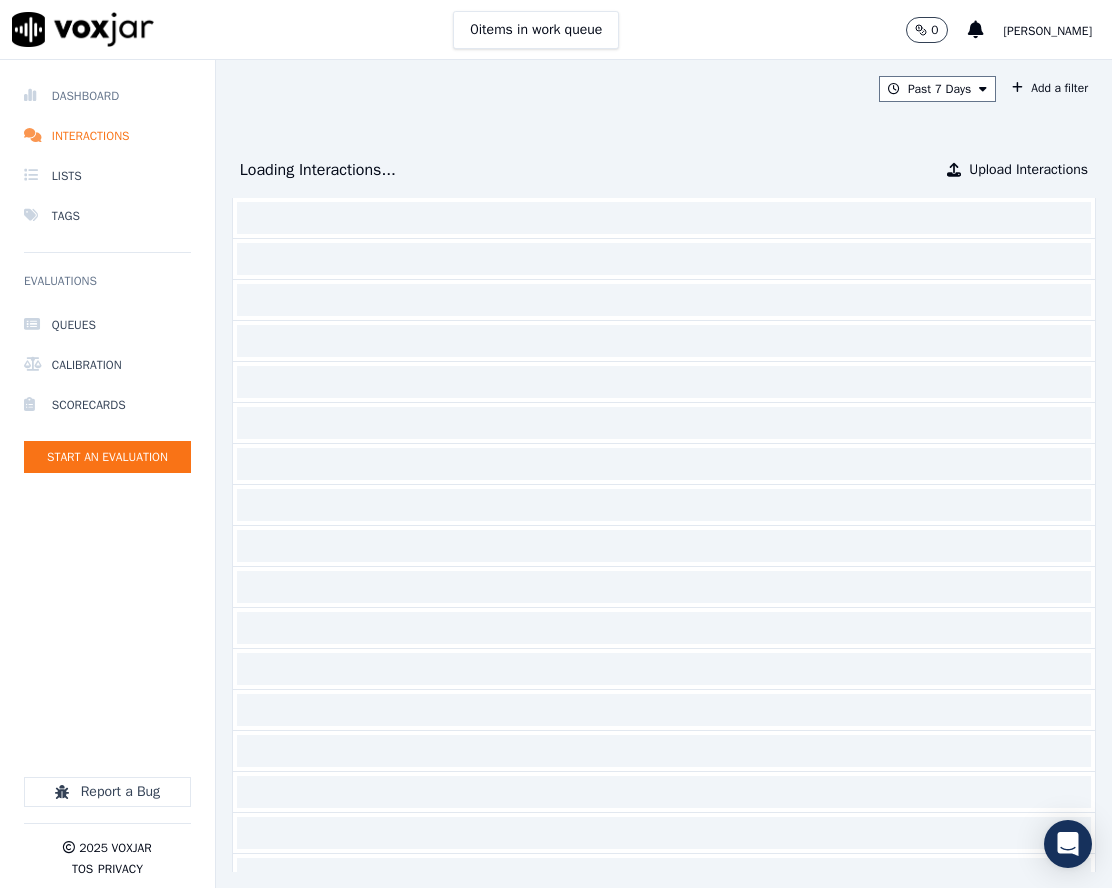 click on "Dashboard" at bounding box center (107, 96) 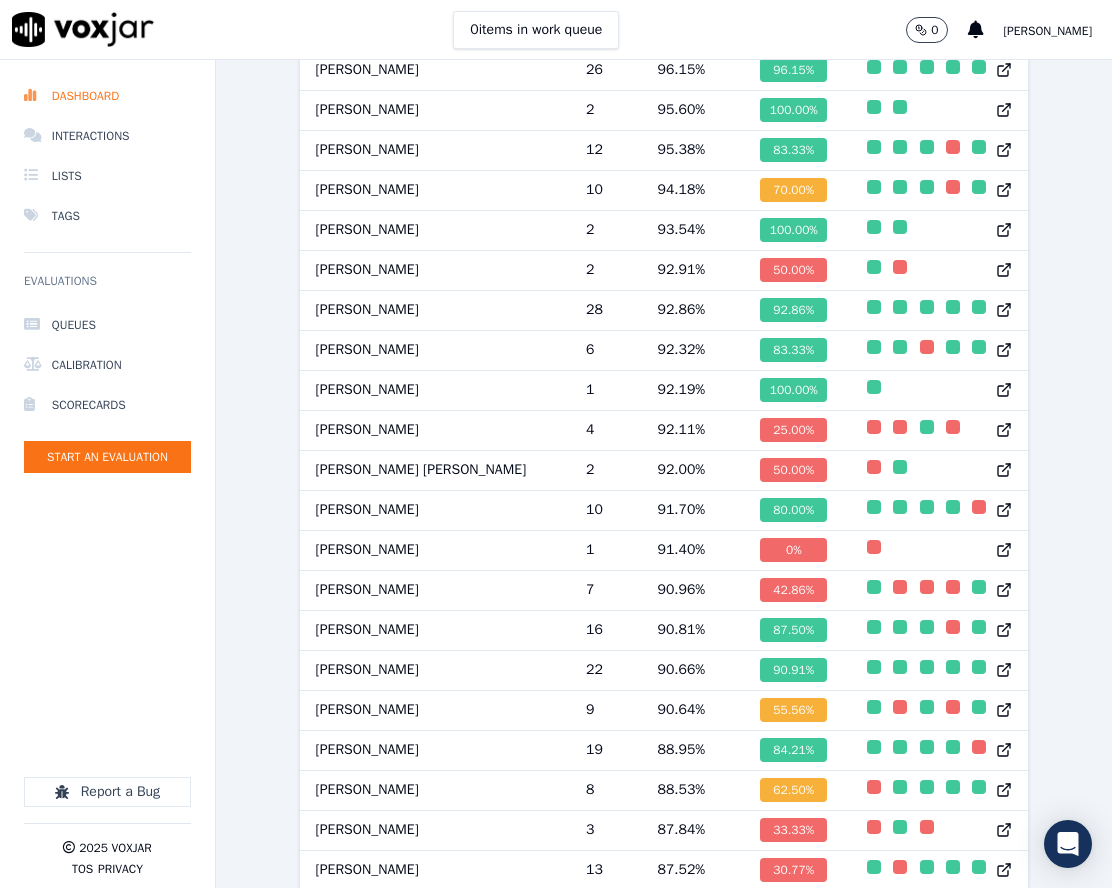 scroll, scrollTop: 1800, scrollLeft: 0, axis: vertical 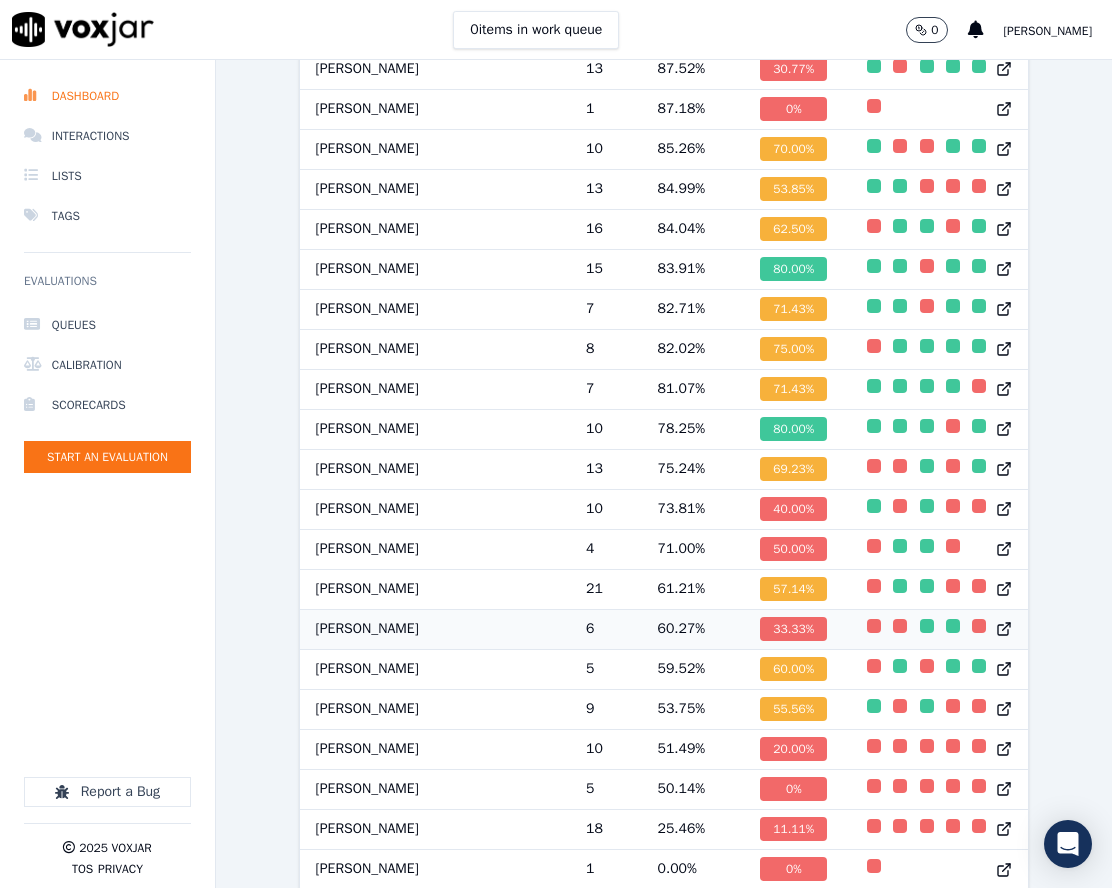 click at bounding box center (874, 626) 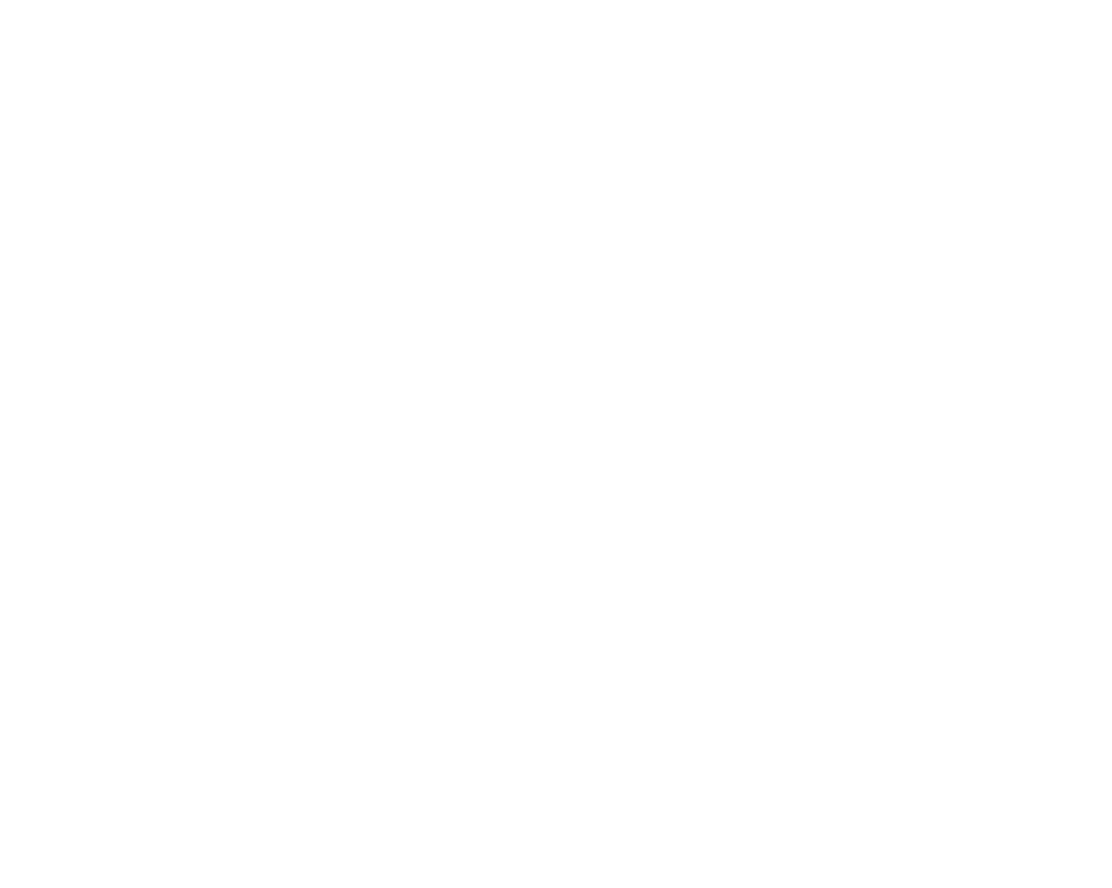 scroll, scrollTop: 0, scrollLeft: 0, axis: both 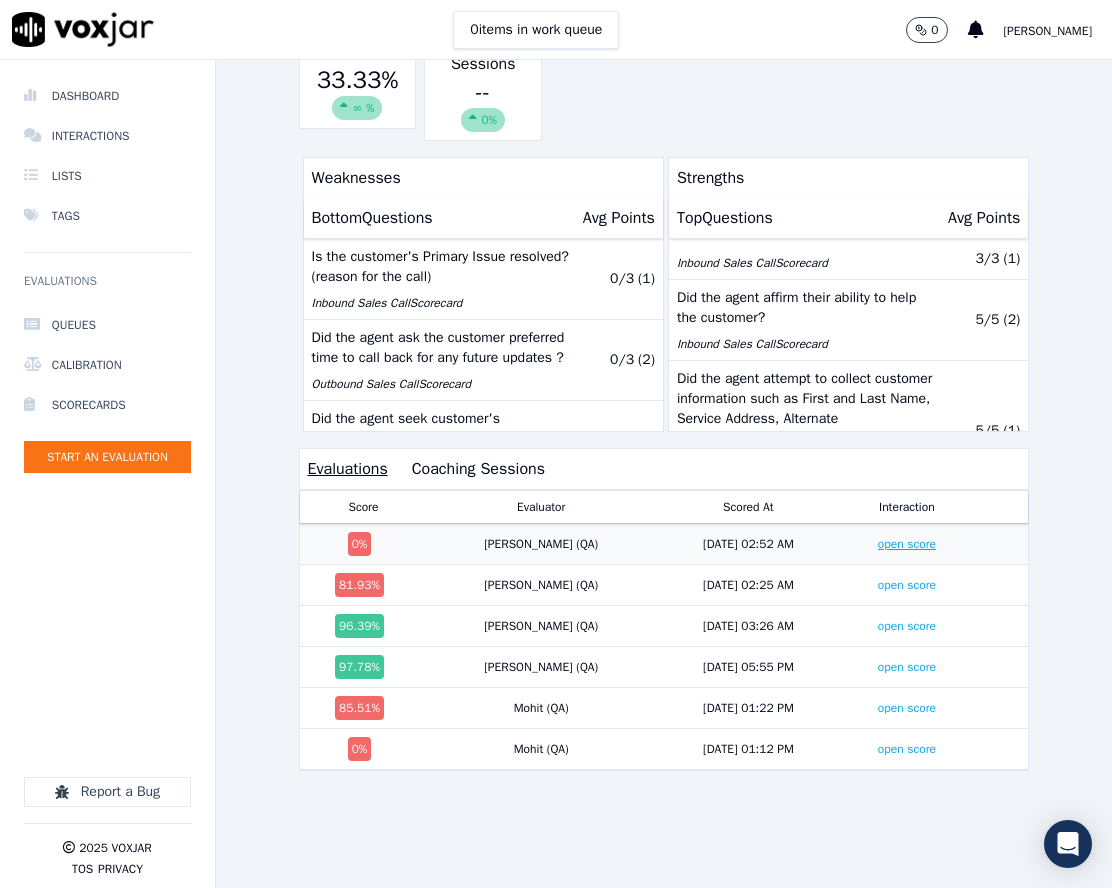 click on "open score" at bounding box center [907, 544] 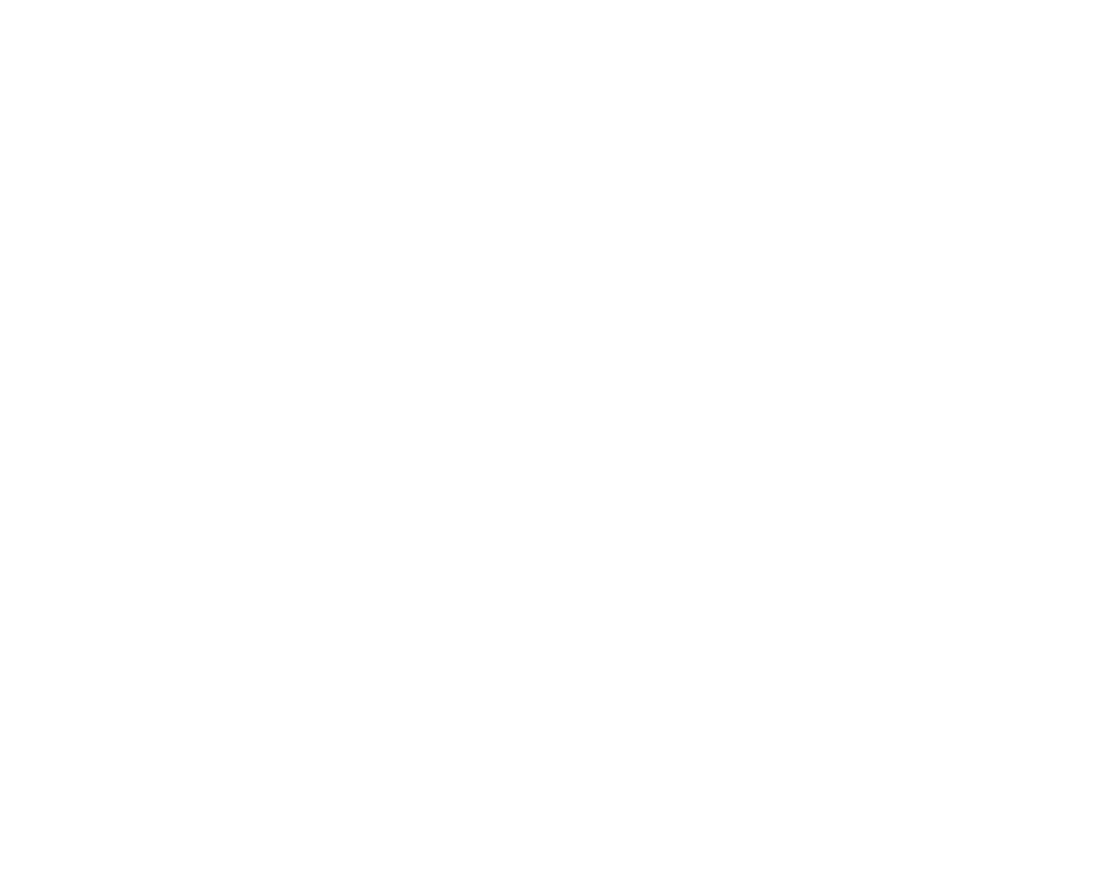 scroll, scrollTop: 0, scrollLeft: 0, axis: both 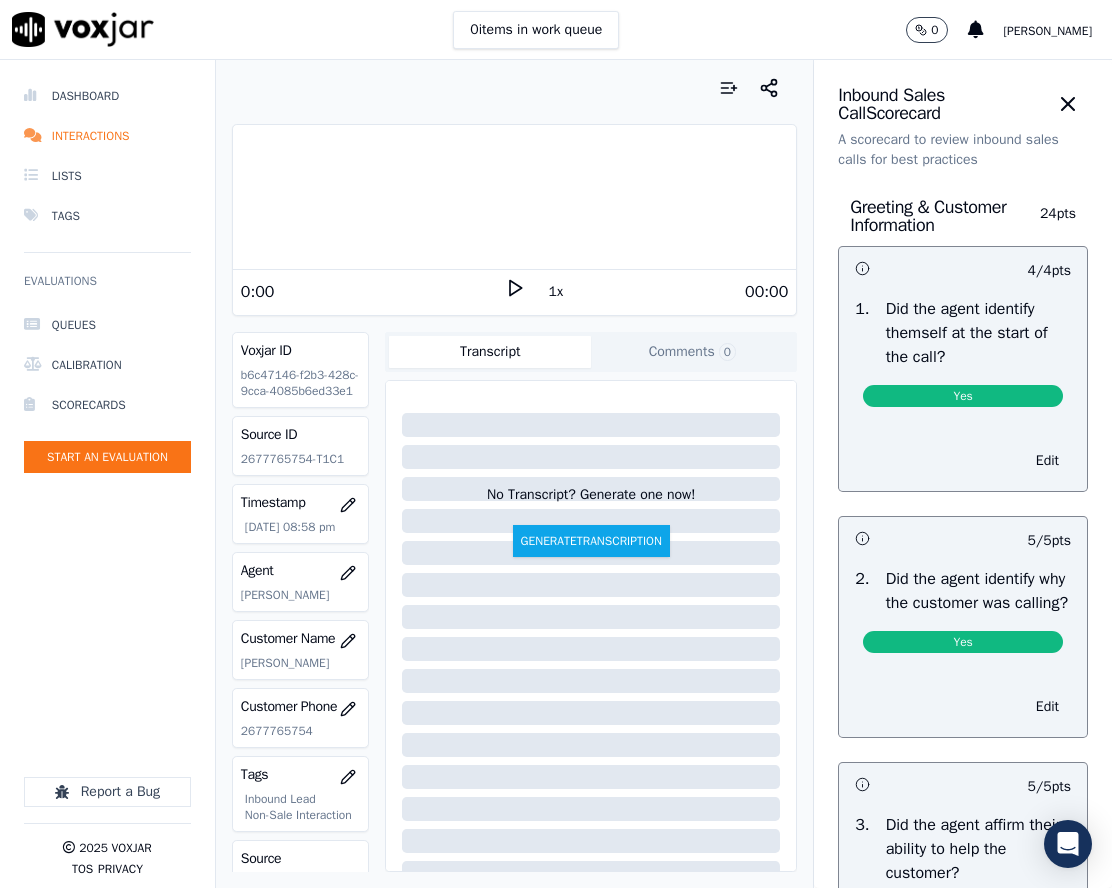 click on "2677765754-T1C1" 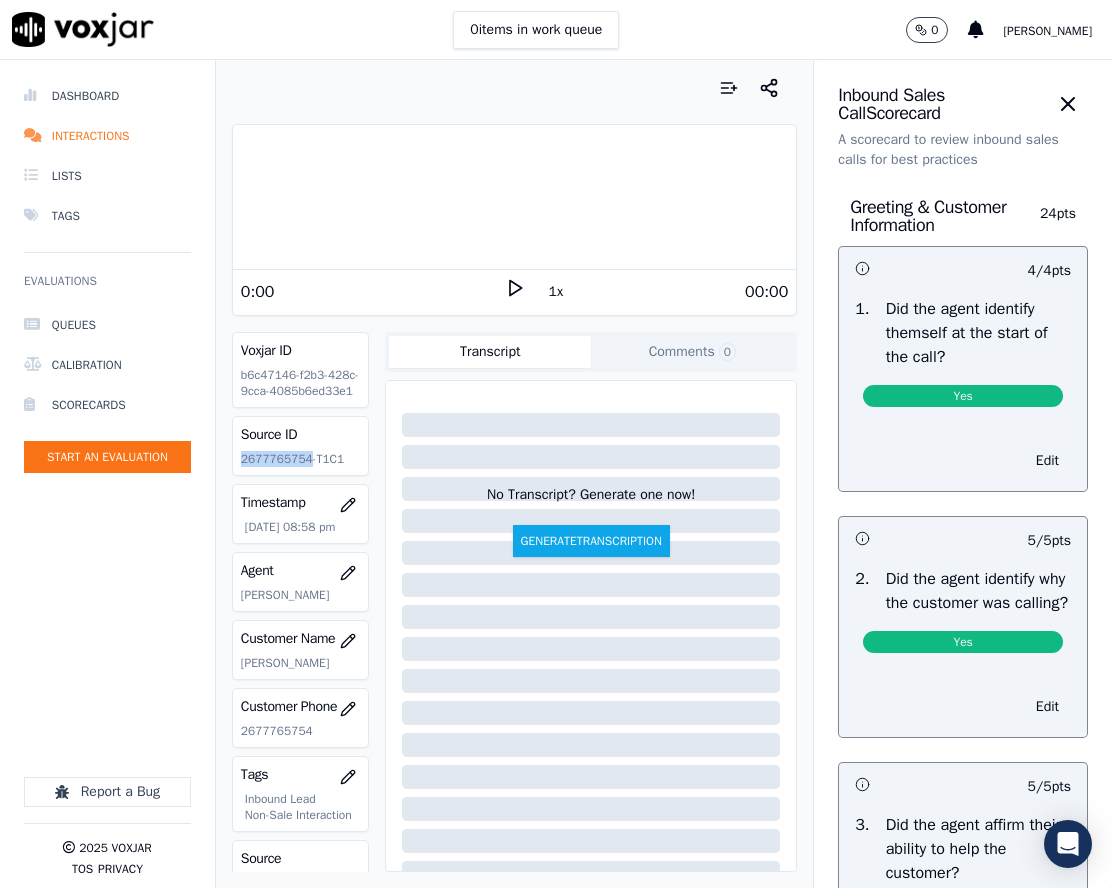 click on "2677765754-T1C1" 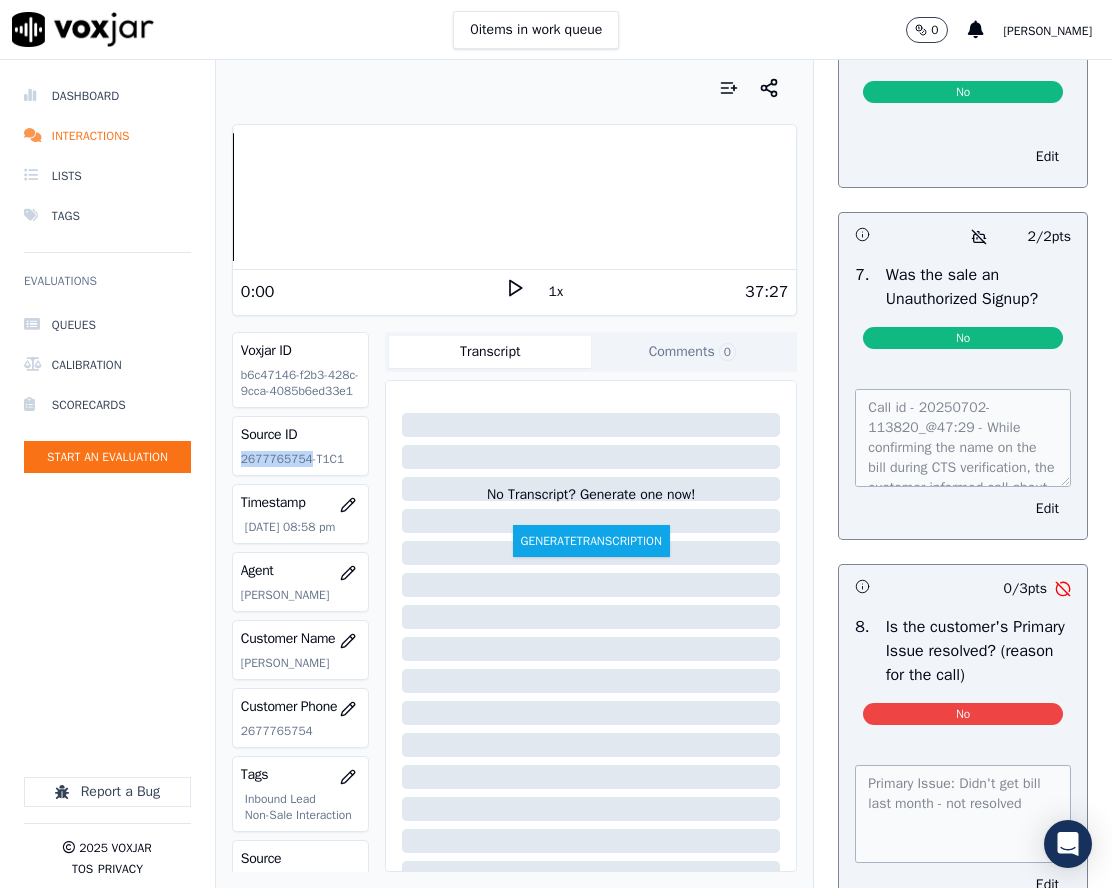 scroll, scrollTop: 6900, scrollLeft: 0, axis: vertical 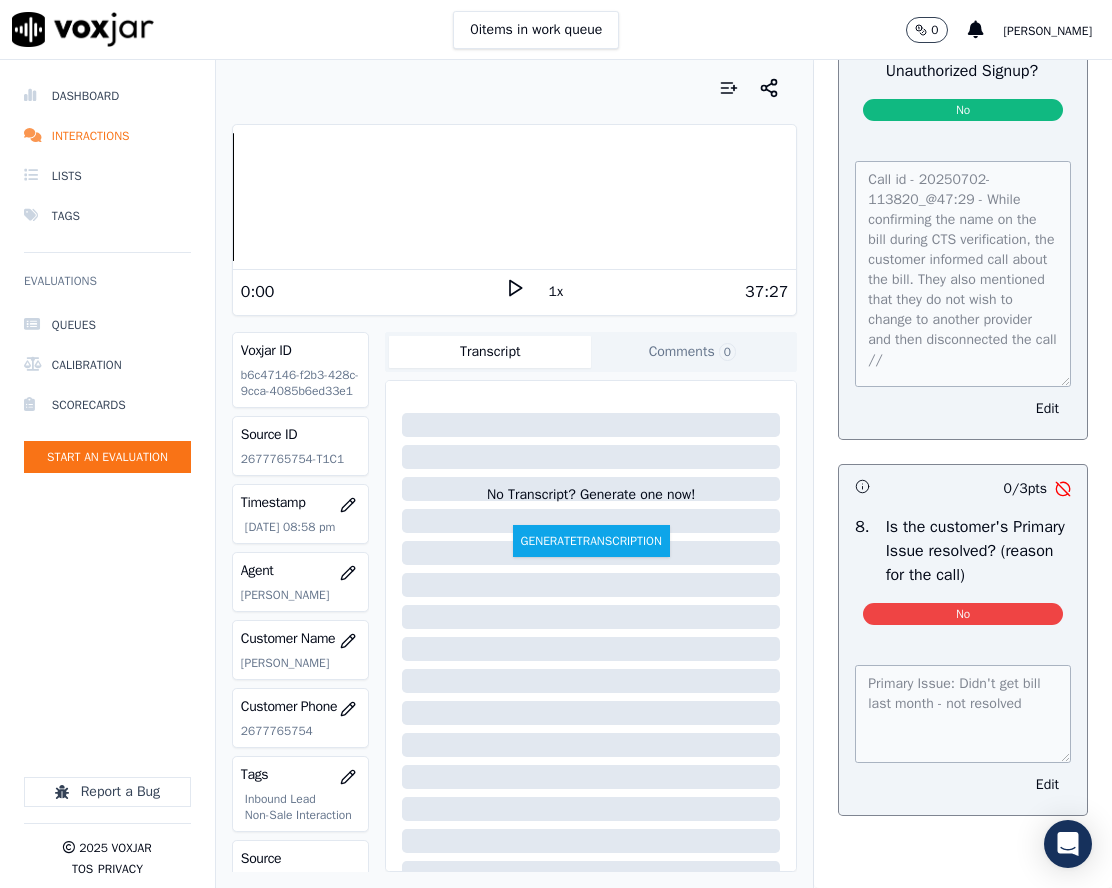 click on "2677765754-T1C1" 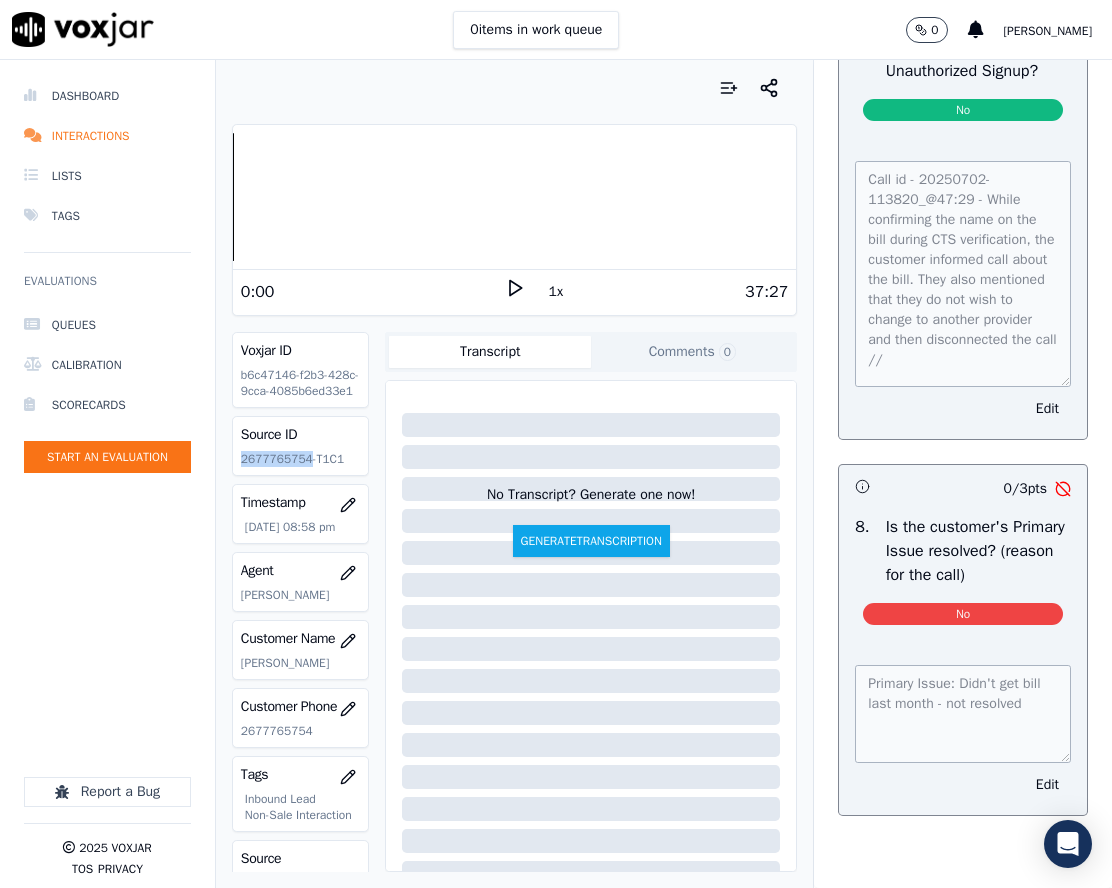 click on "2677765754-T1C1" 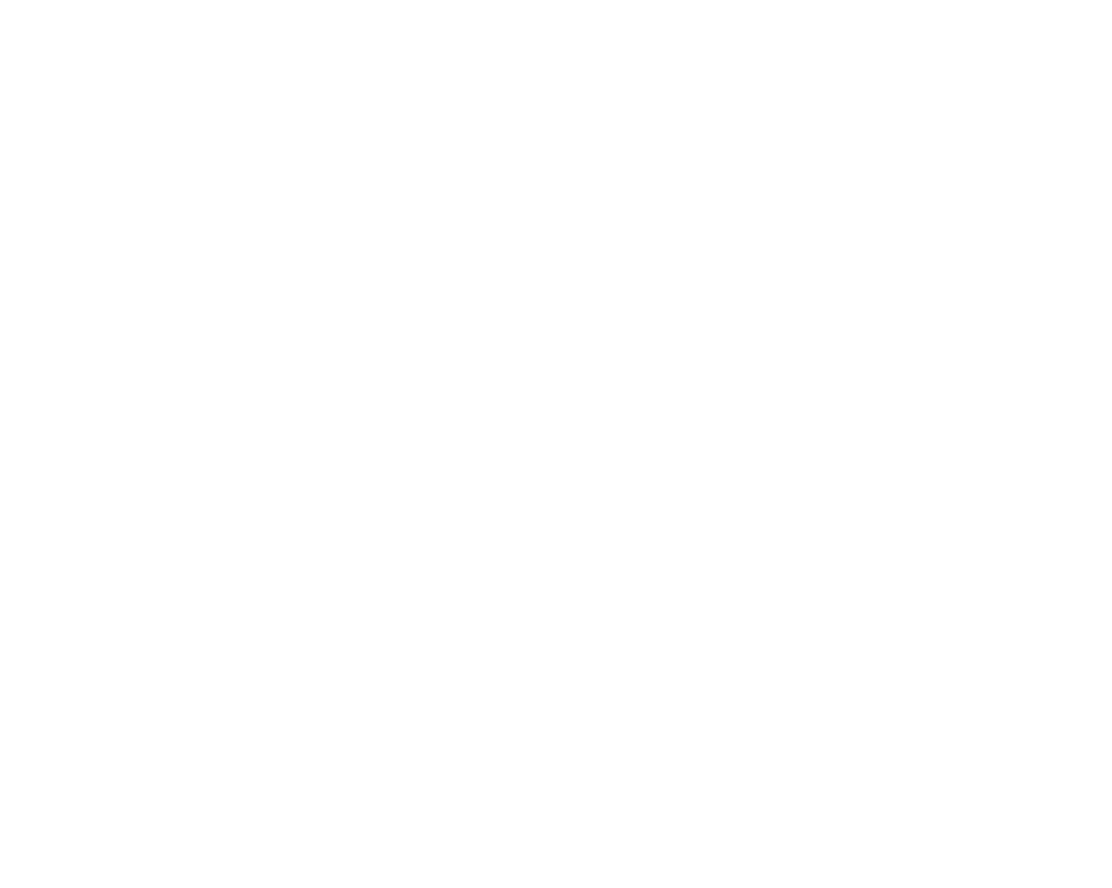 scroll, scrollTop: 0, scrollLeft: 0, axis: both 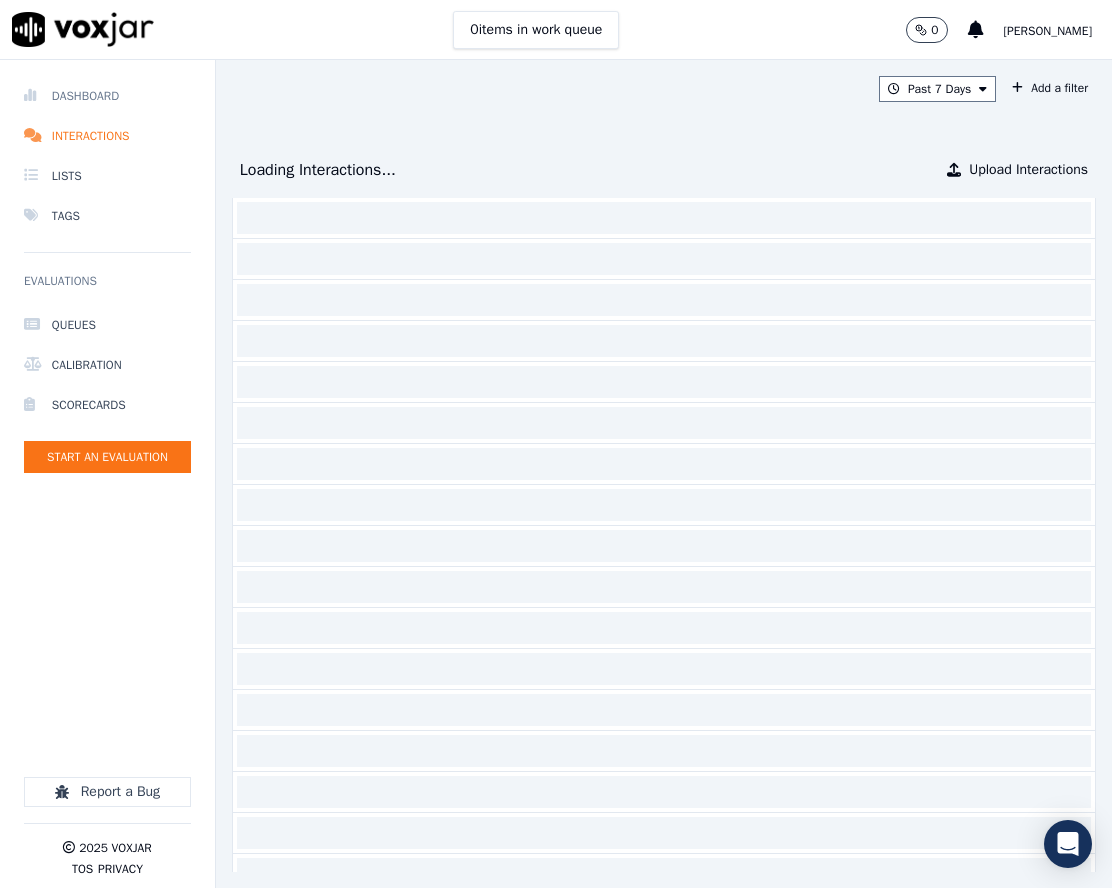click on "Dashboard" at bounding box center (107, 96) 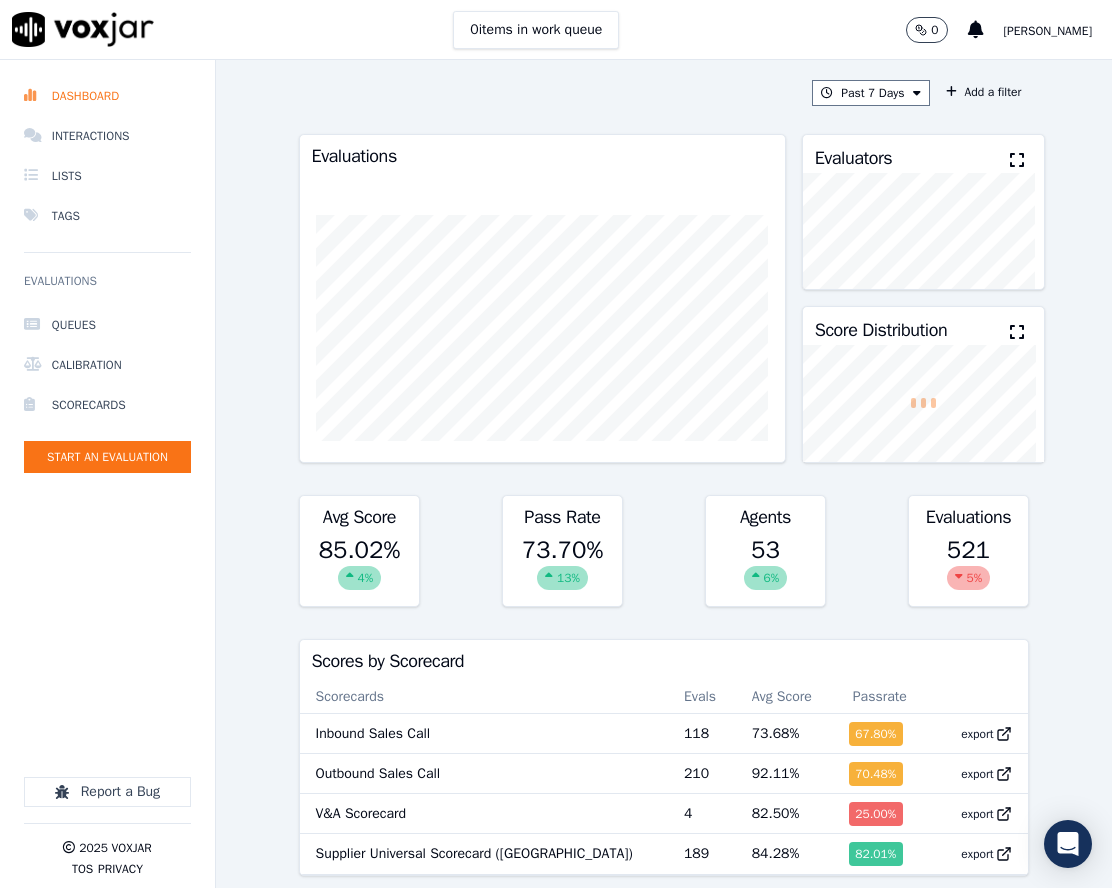 scroll, scrollTop: 400, scrollLeft: 0, axis: vertical 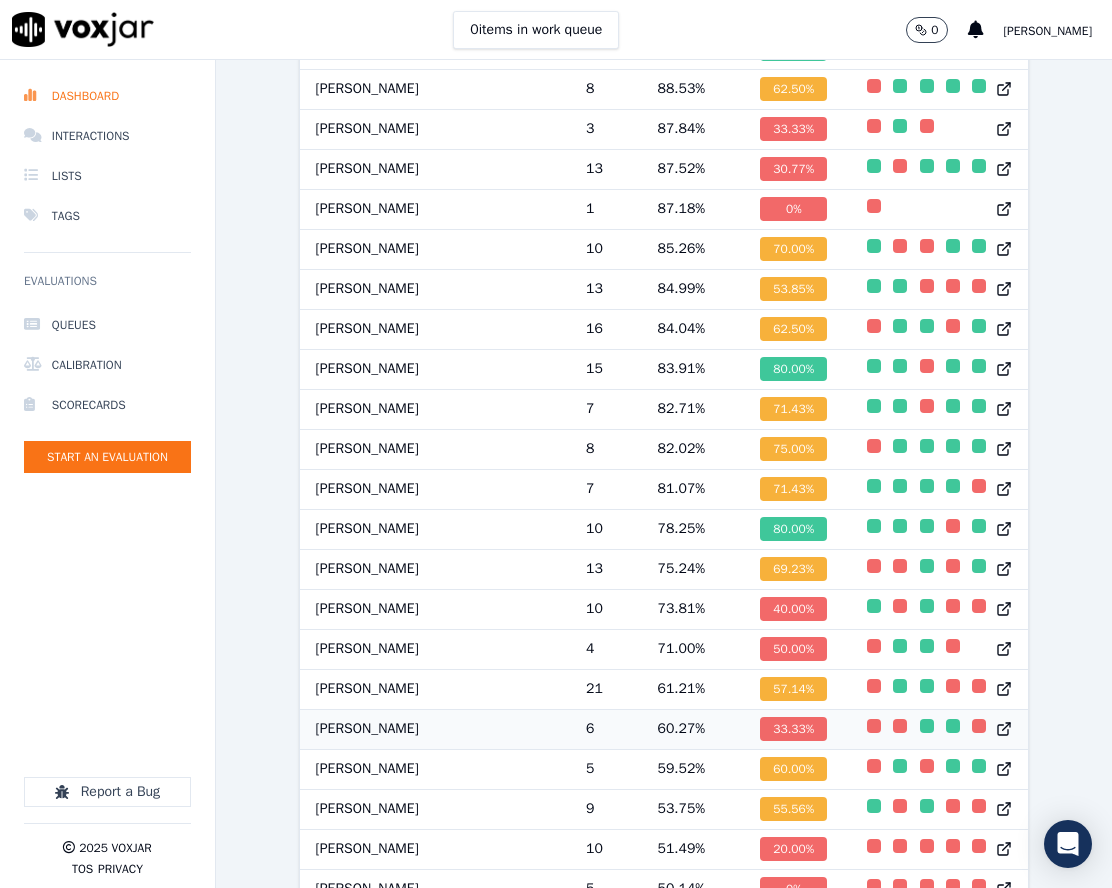 click at bounding box center [874, 726] 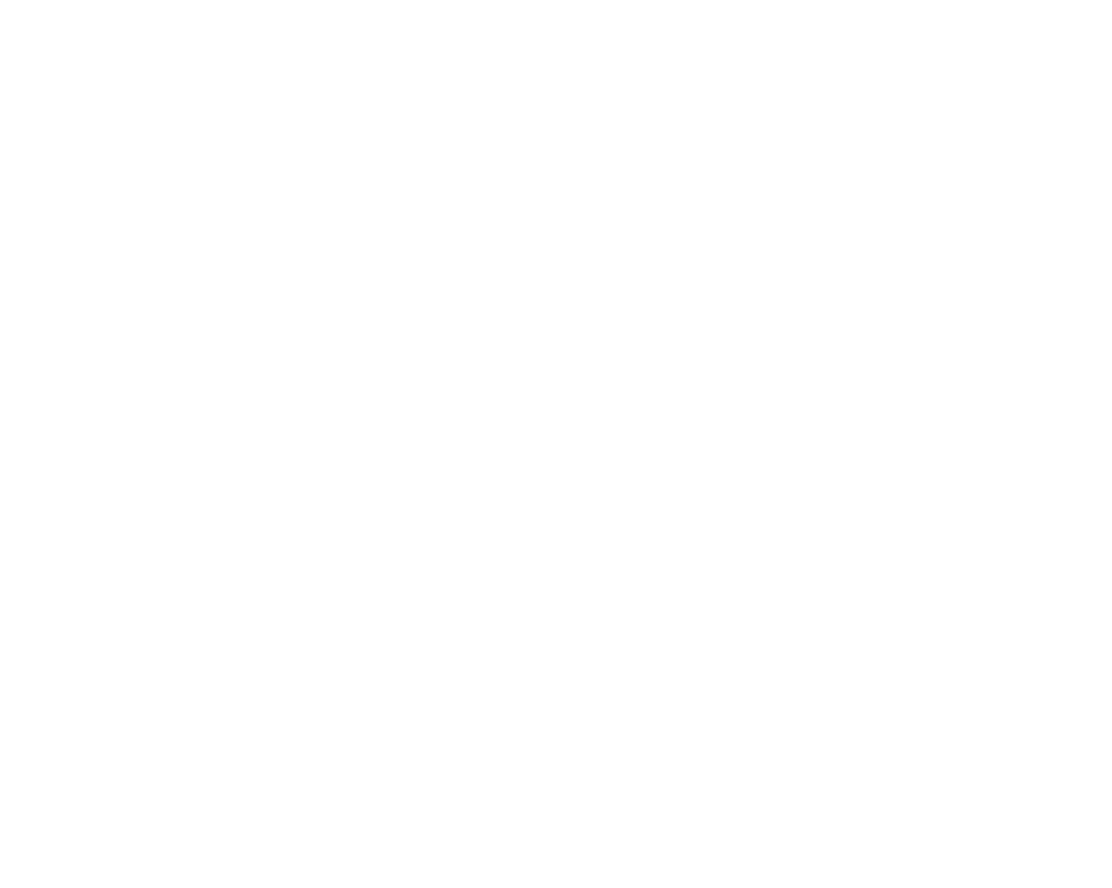 scroll, scrollTop: 0, scrollLeft: 0, axis: both 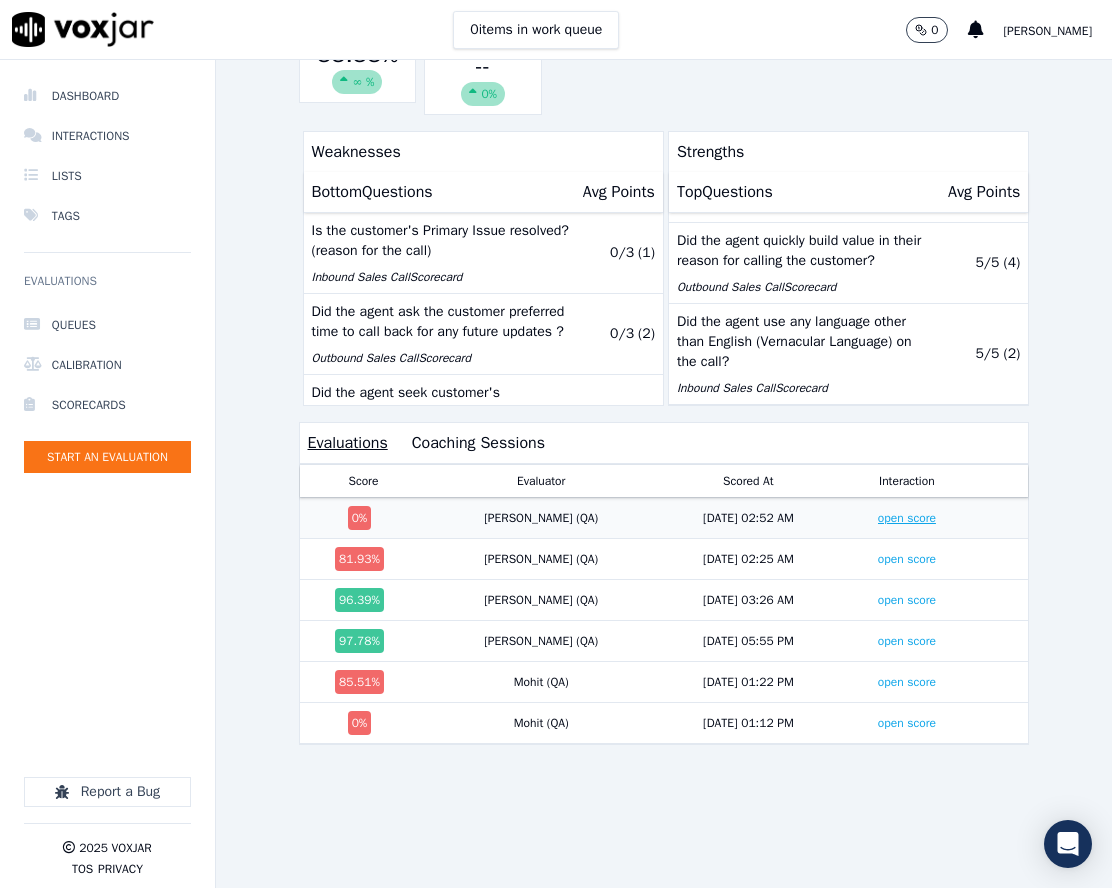 click on "open score" at bounding box center [907, 518] 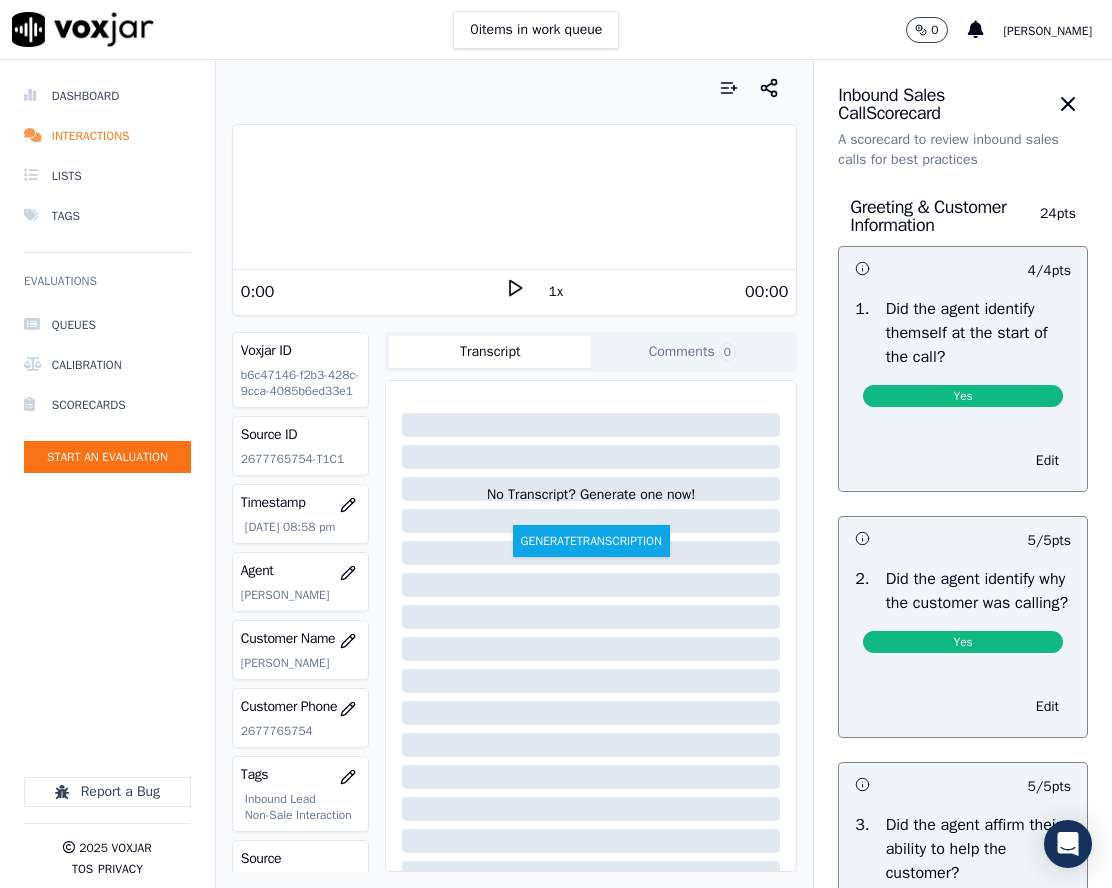 scroll, scrollTop: 0, scrollLeft: 0, axis: both 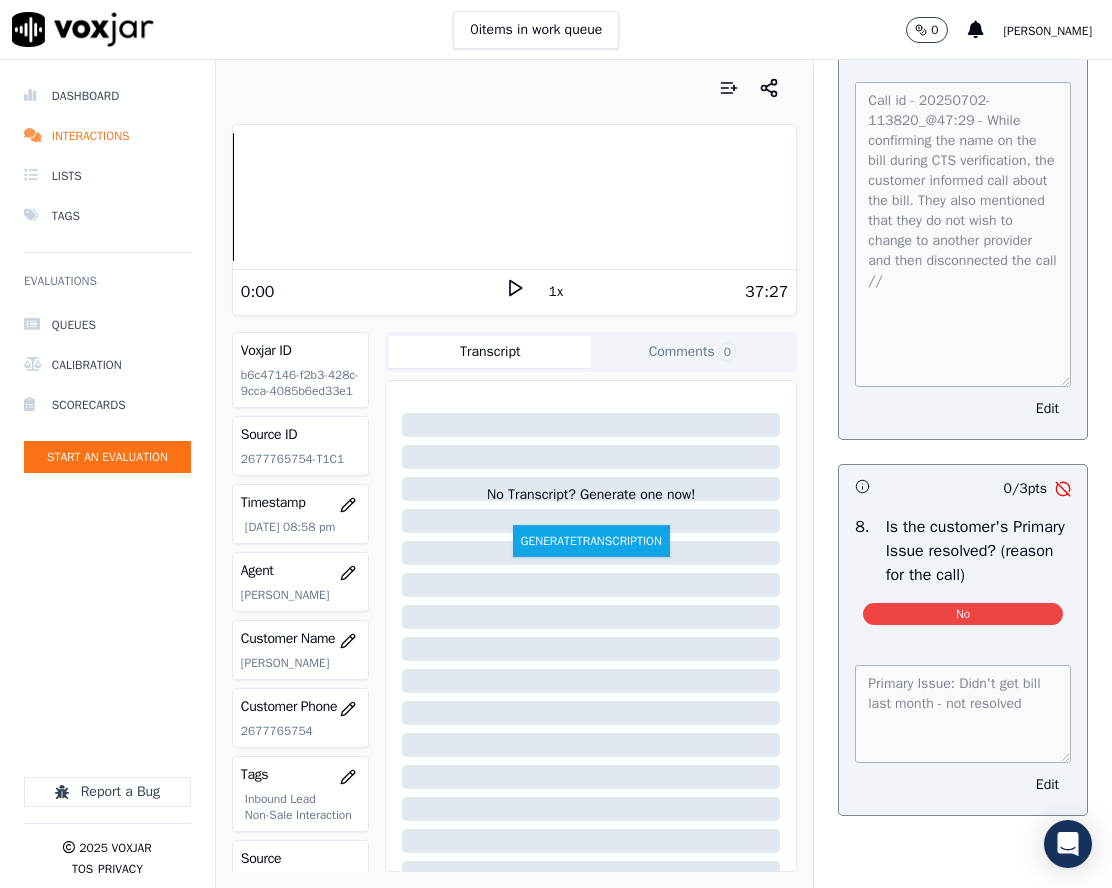 click on "Call id - 20250702-113820_@47:29 - While confirming the name on the bill during CTS verification, the customer informed call about the bill. They also mentioned that they do not wish to change to another provider and then disconnected the call //       Edit" at bounding box center (963, 248) 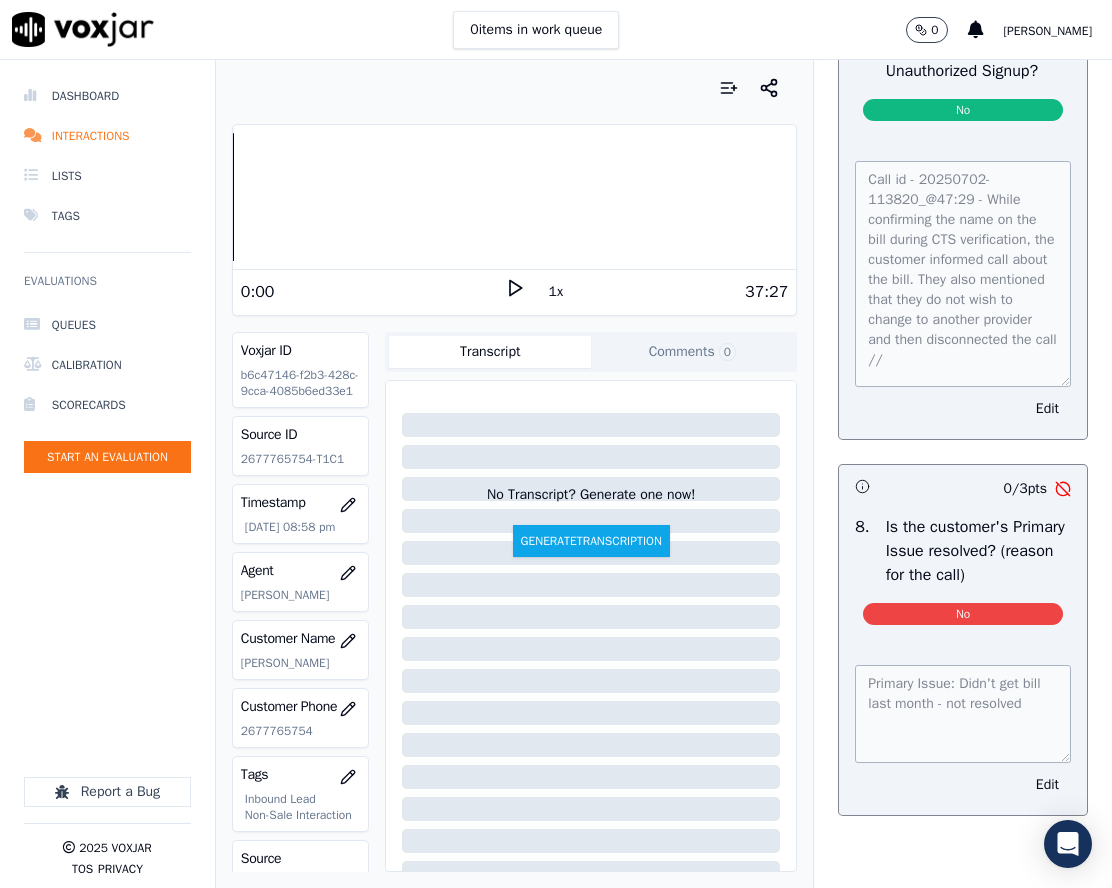scroll, scrollTop: 7103, scrollLeft: 0, axis: vertical 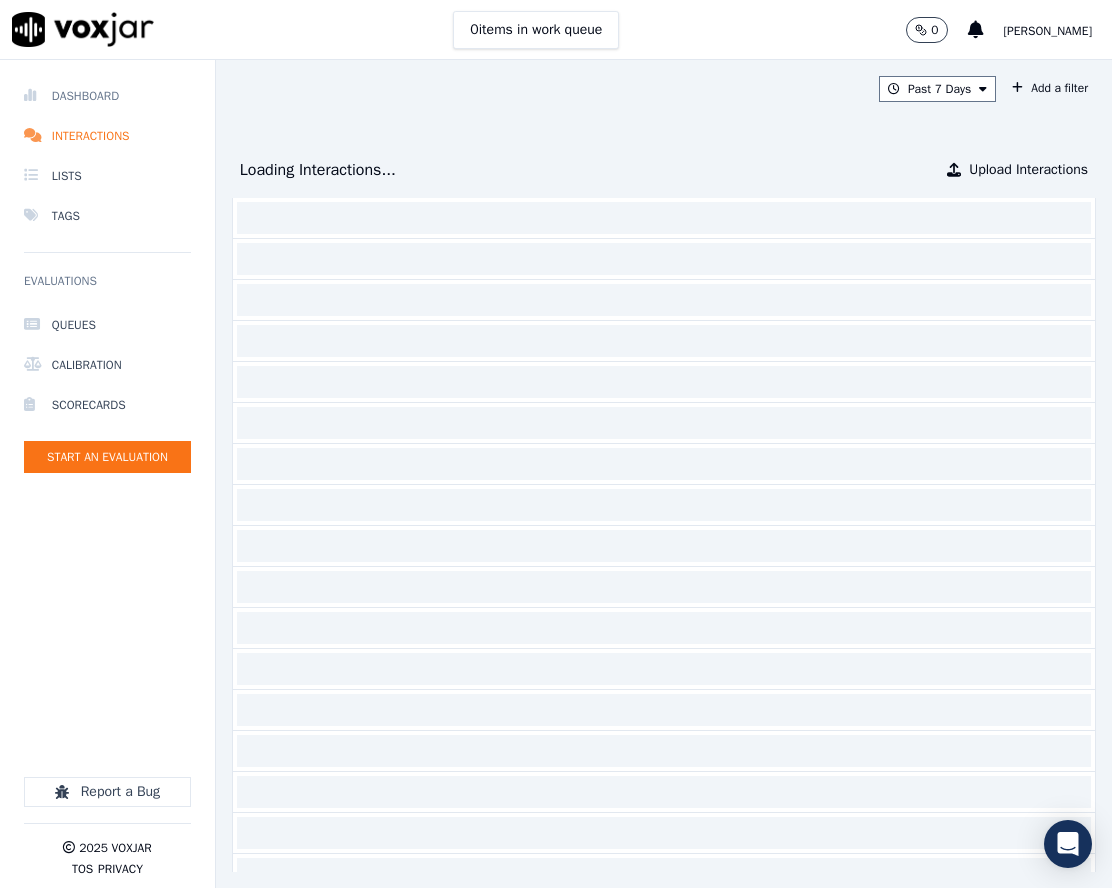 click on "Dashboard" at bounding box center (107, 96) 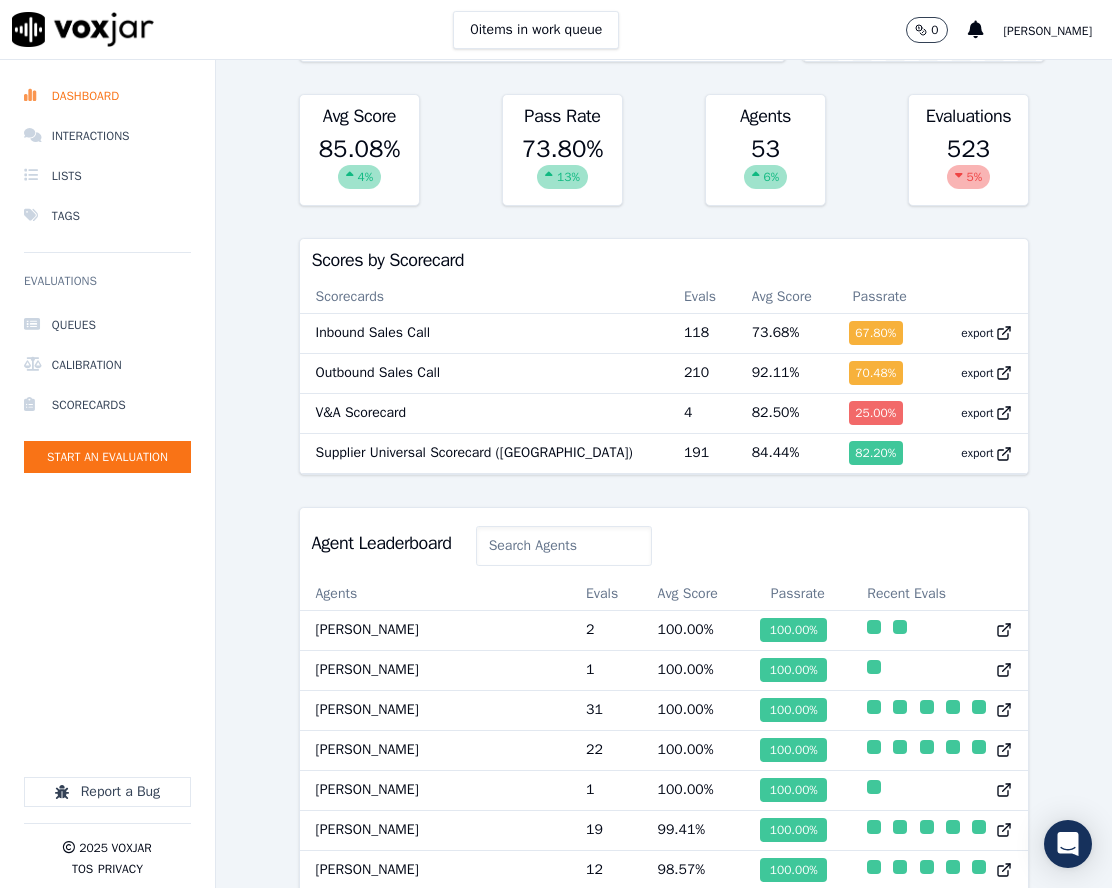 scroll, scrollTop: 800, scrollLeft: 0, axis: vertical 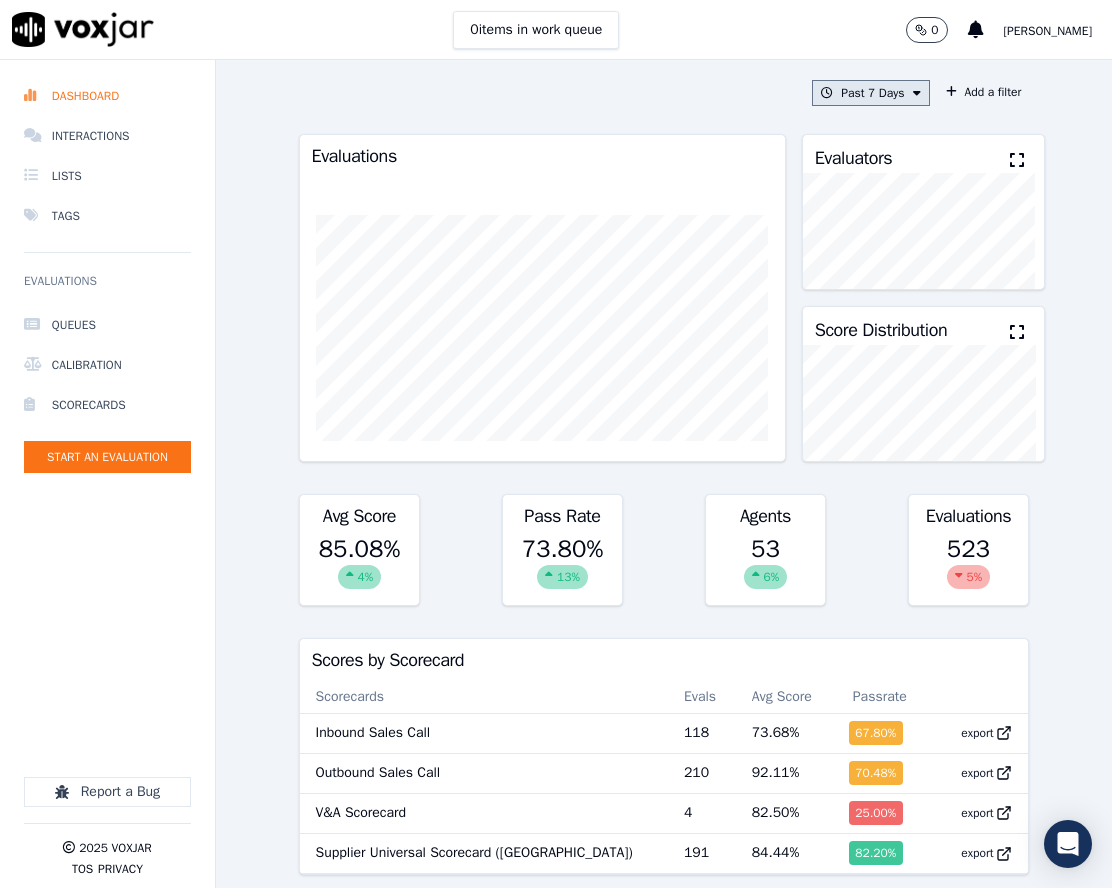 click at bounding box center [917, 93] 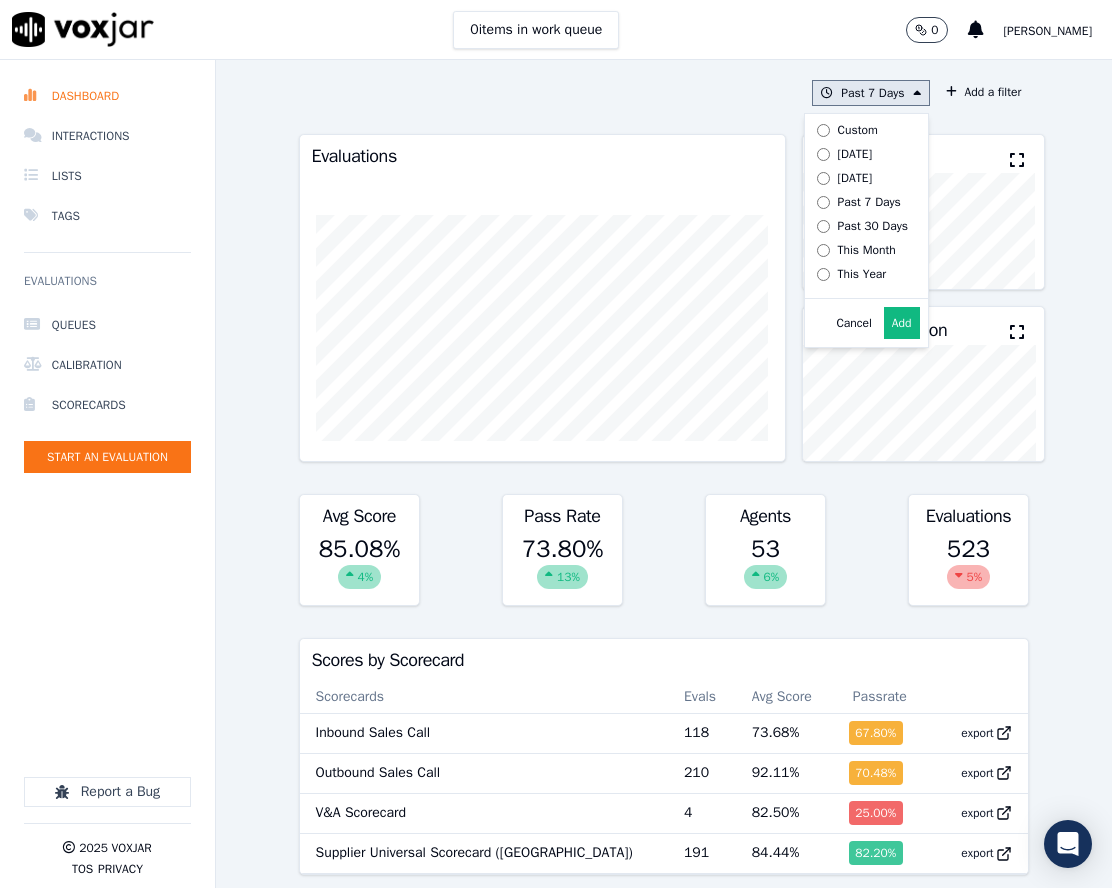 click on "Custom" at bounding box center [858, 130] 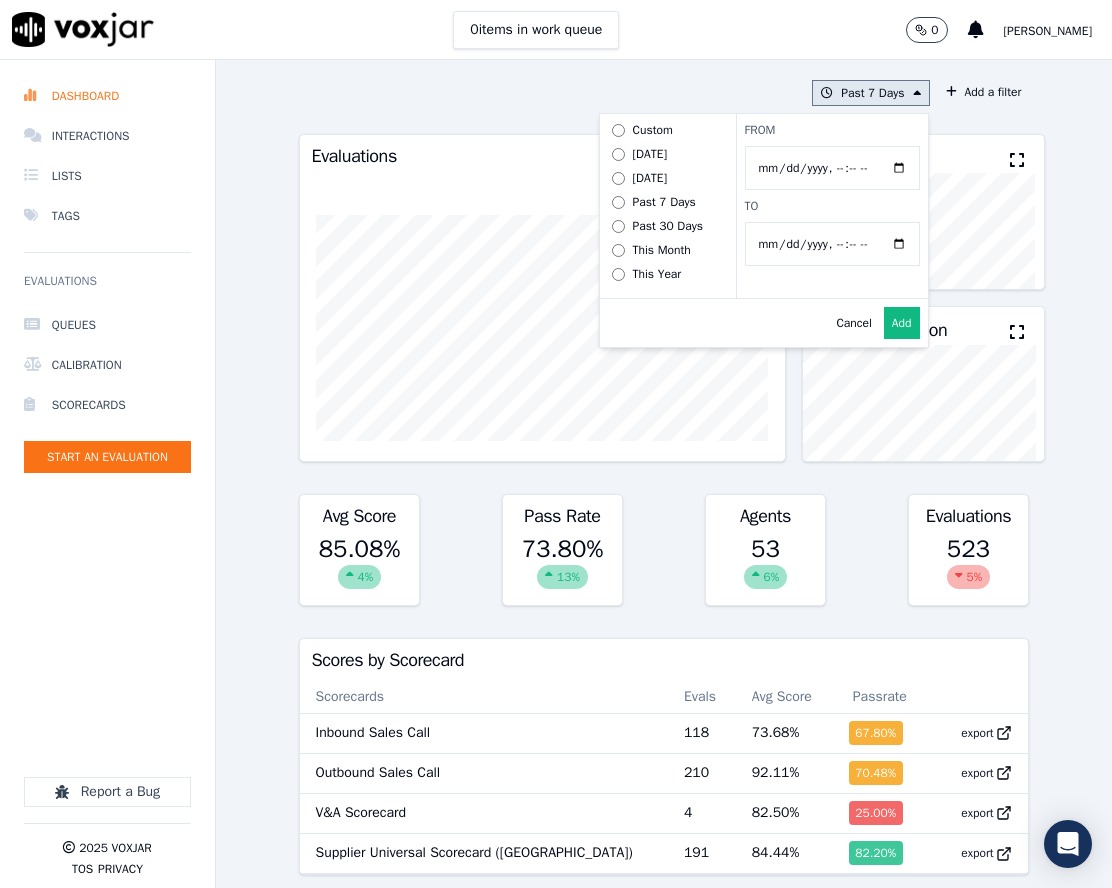 click on "From" at bounding box center [832, 168] 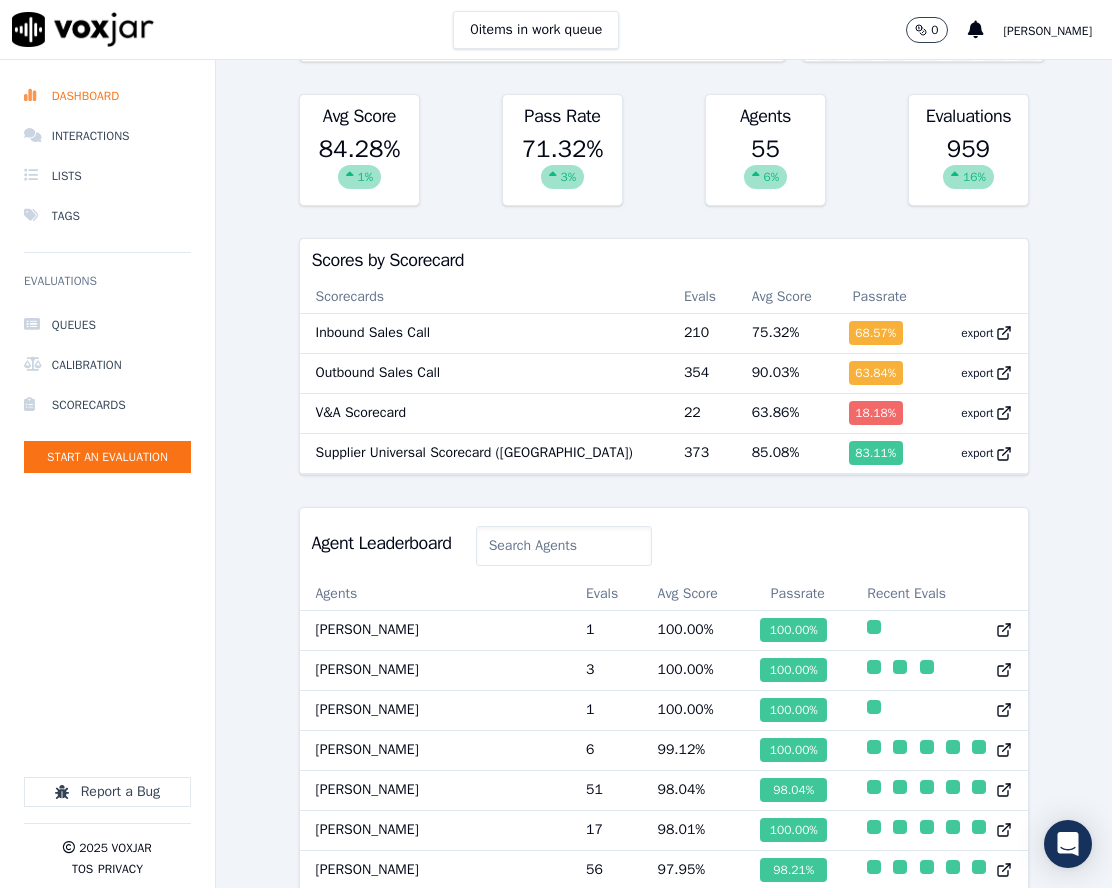 scroll, scrollTop: 700, scrollLeft: 0, axis: vertical 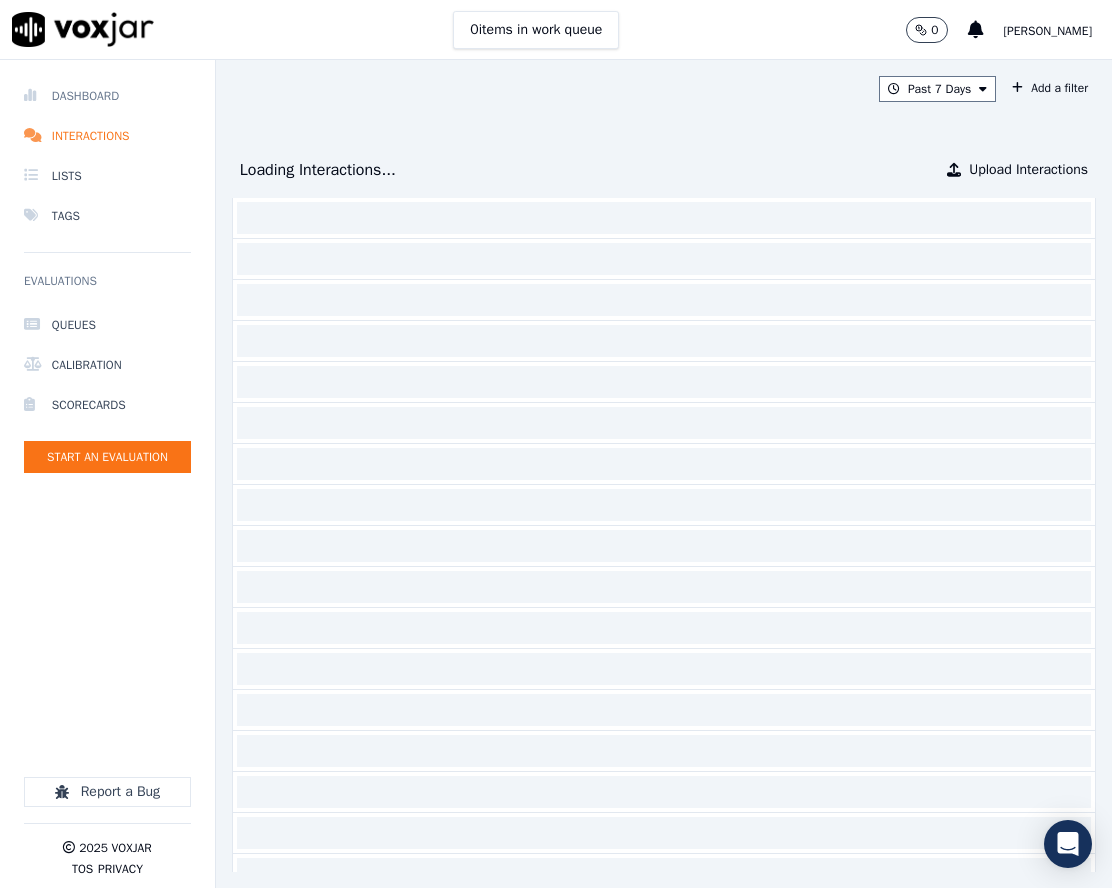 click on "Dashboard" at bounding box center (107, 96) 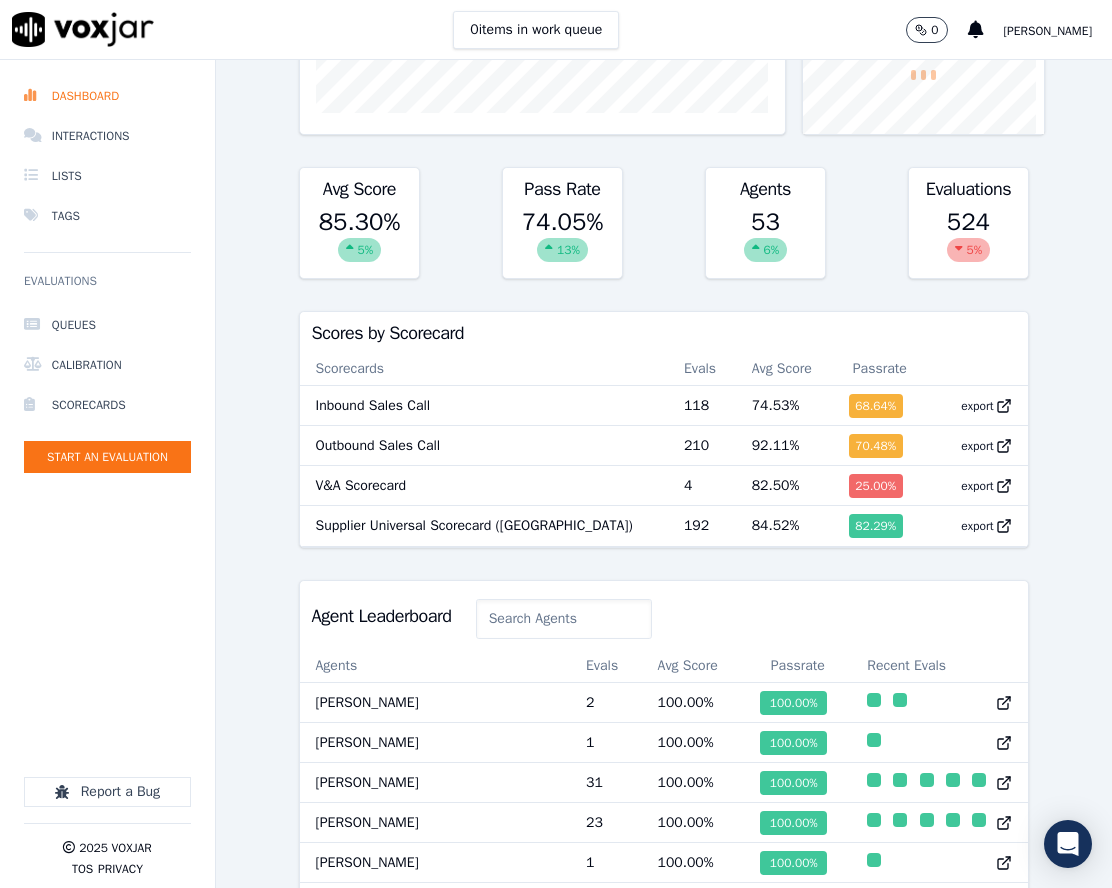 scroll, scrollTop: 400, scrollLeft: 0, axis: vertical 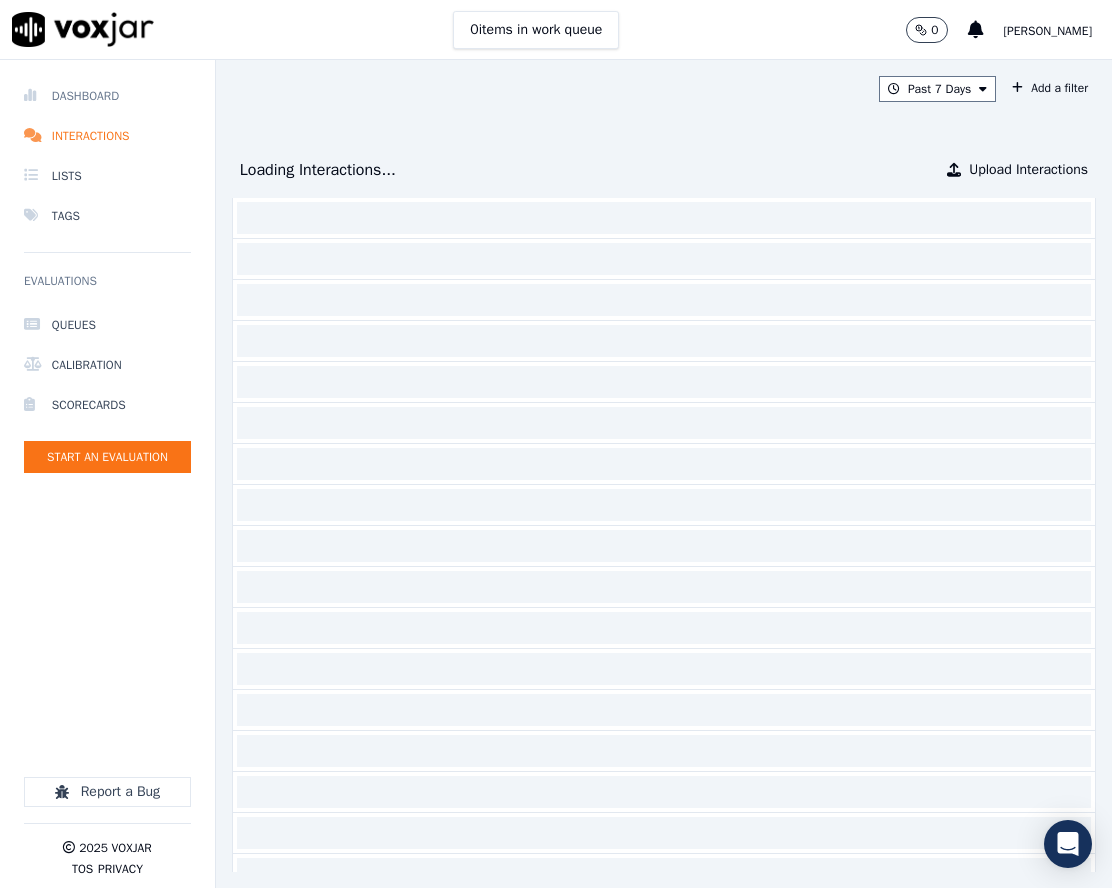 click on "Dashboard" at bounding box center [107, 96] 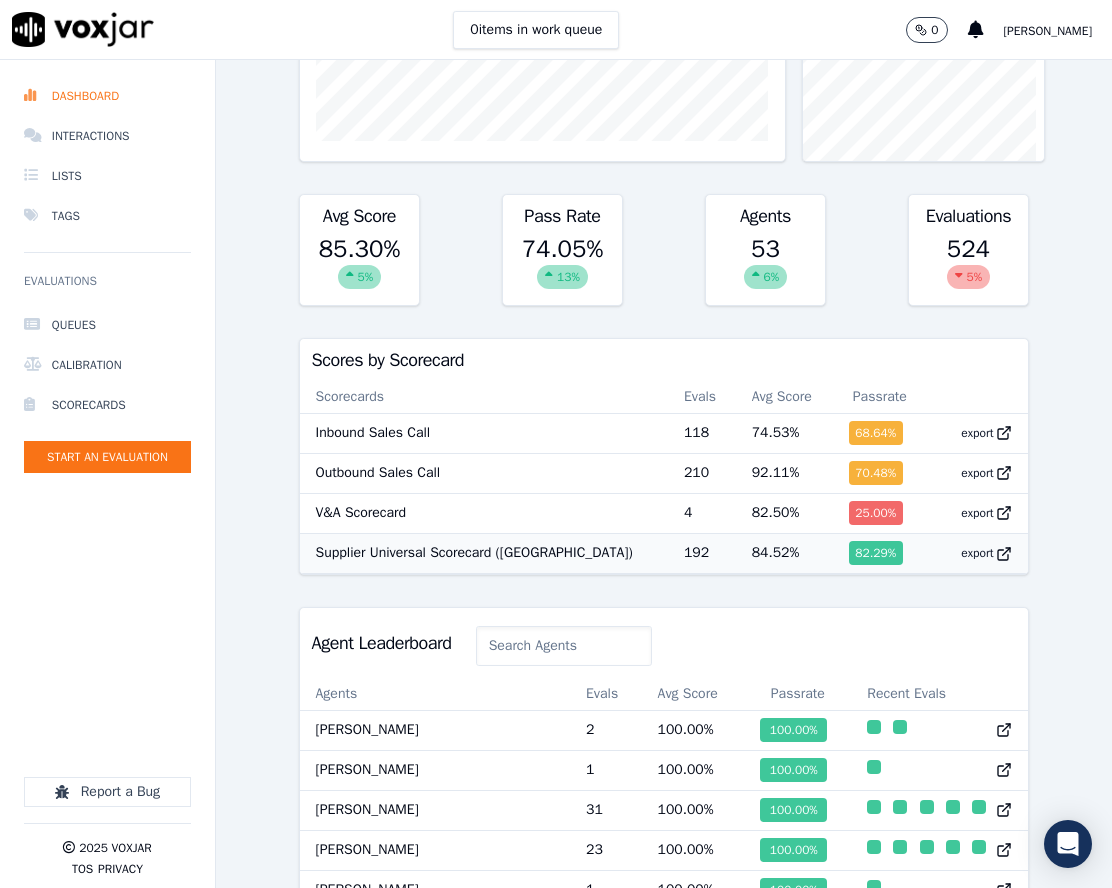 scroll, scrollTop: 600, scrollLeft: 0, axis: vertical 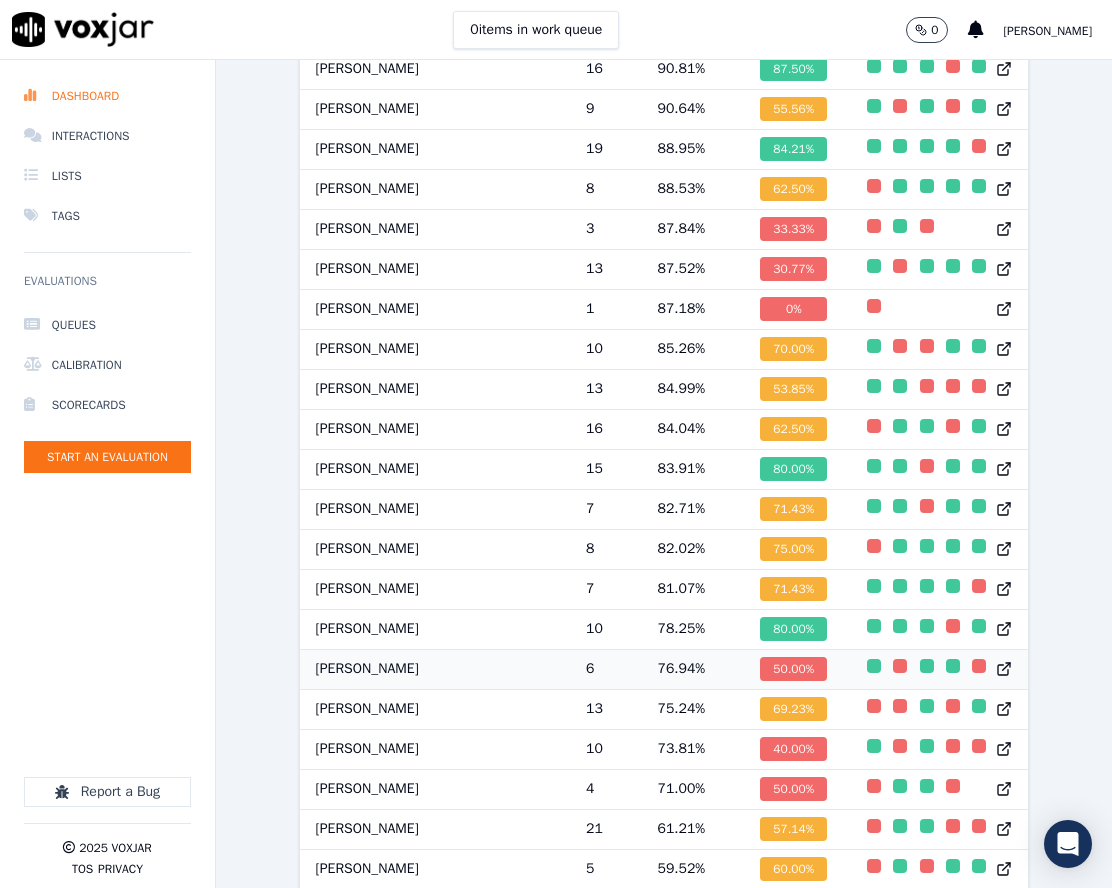 click on "[PERSON_NAME]" at bounding box center [435, 669] 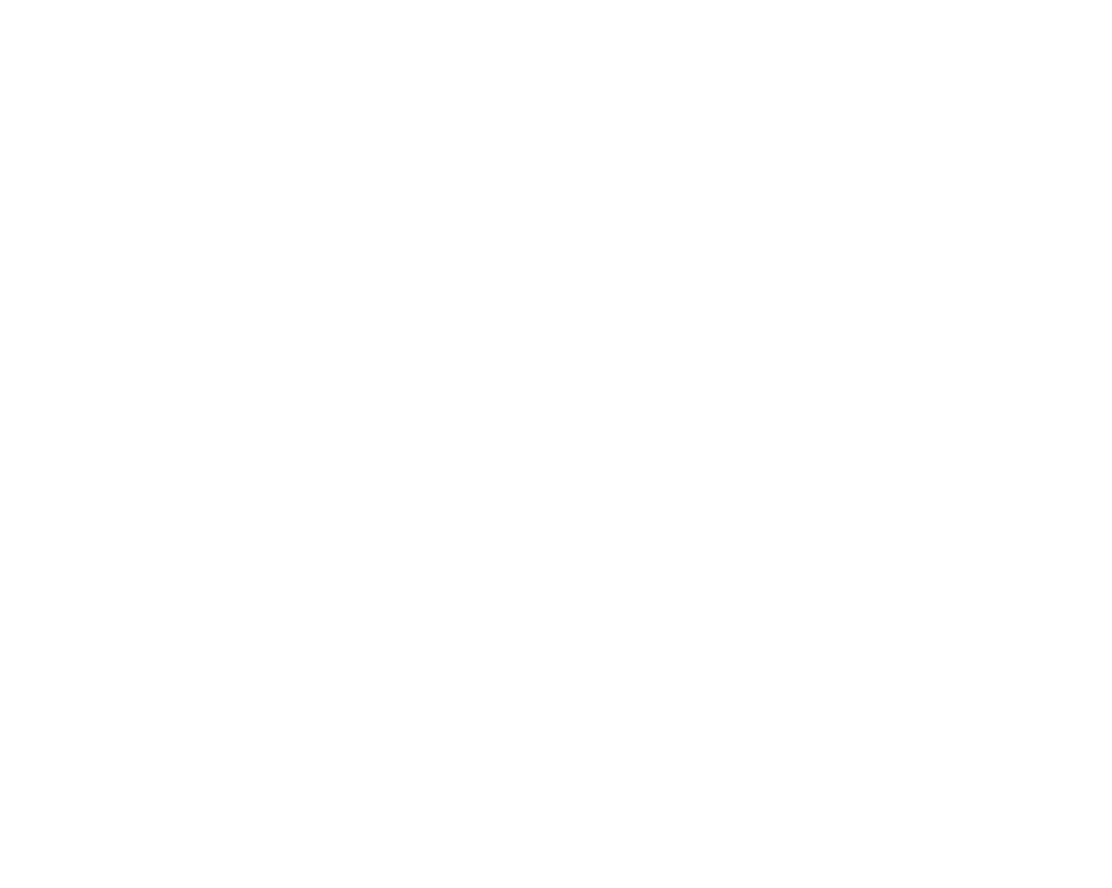 scroll, scrollTop: 0, scrollLeft: 0, axis: both 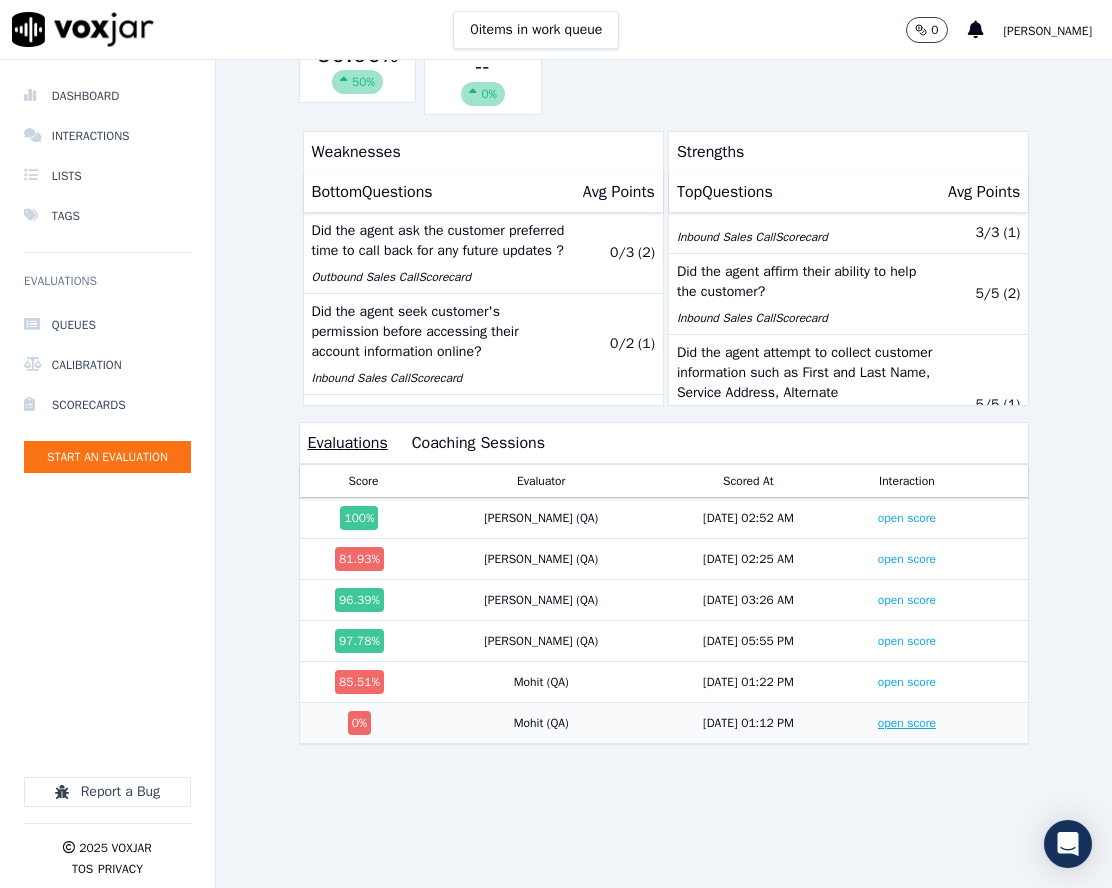 click on "open score" at bounding box center (907, 723) 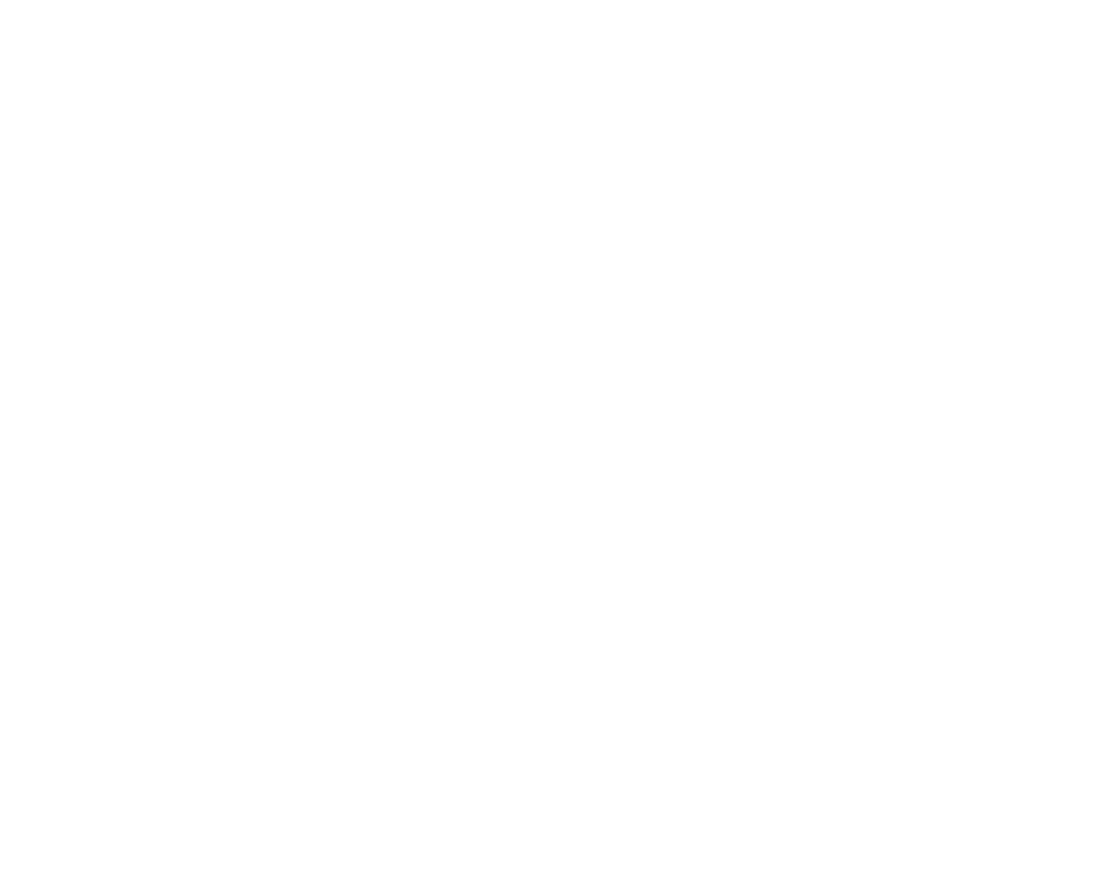 scroll, scrollTop: 0, scrollLeft: 0, axis: both 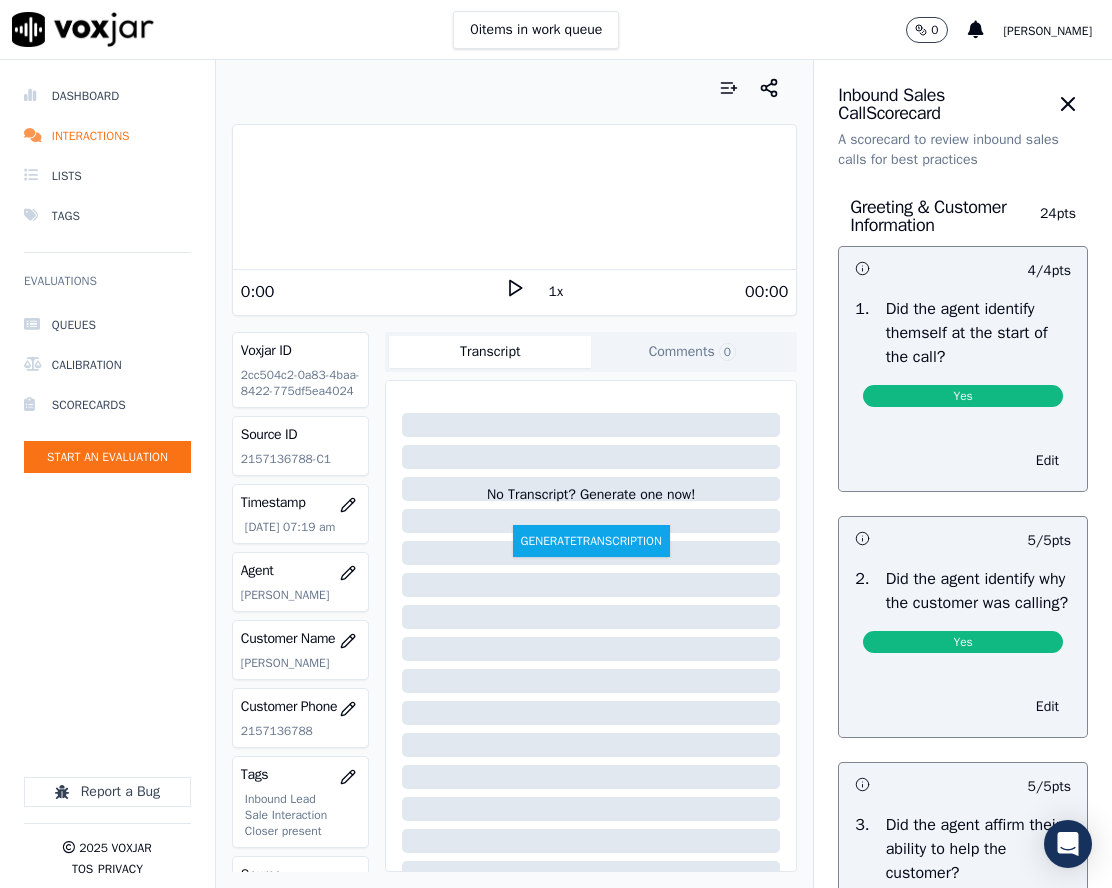 click on "2157136788-C1" 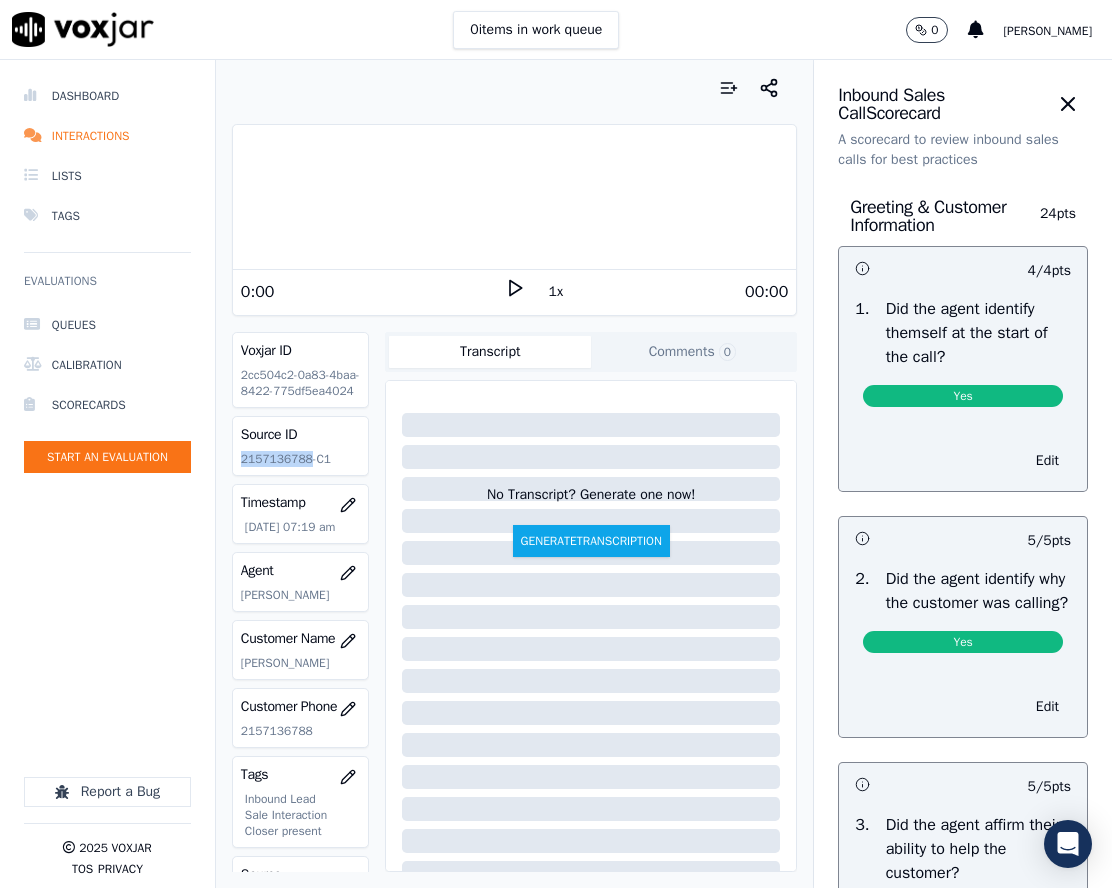 click on "2157136788-C1" 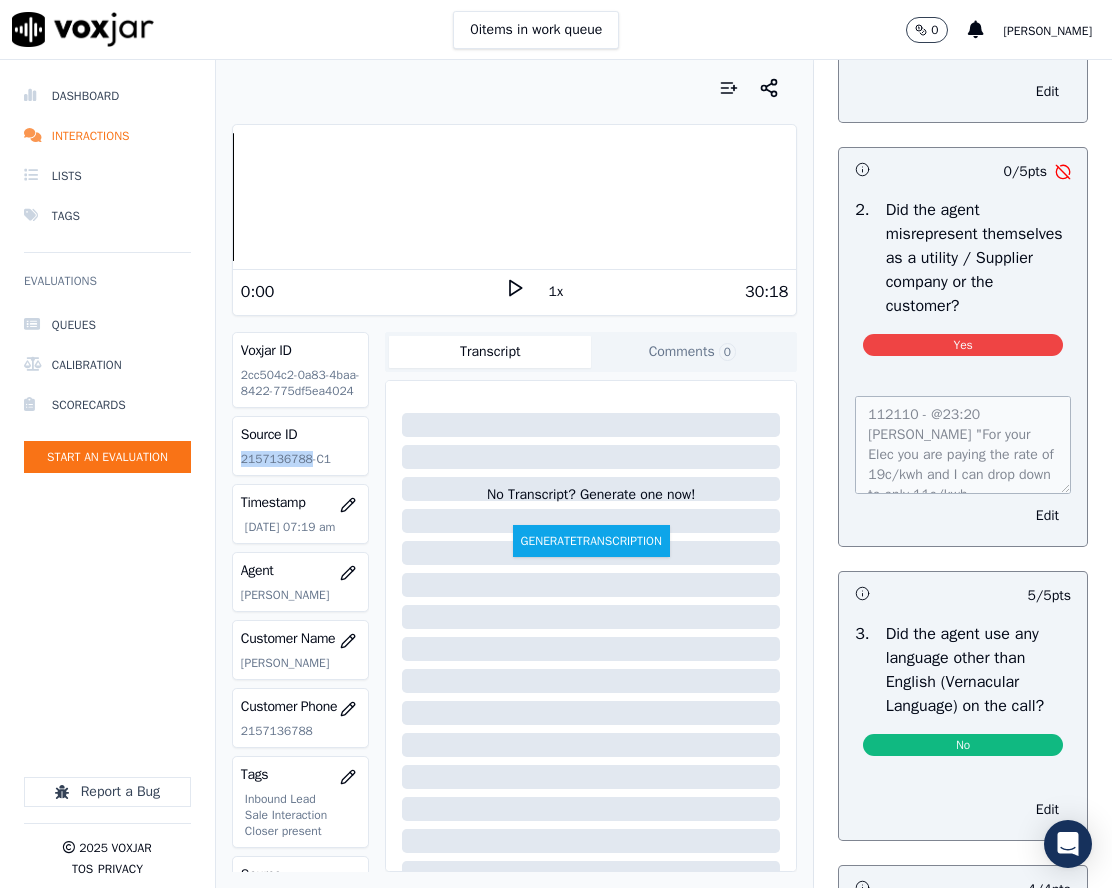 scroll, scrollTop: 3400, scrollLeft: 0, axis: vertical 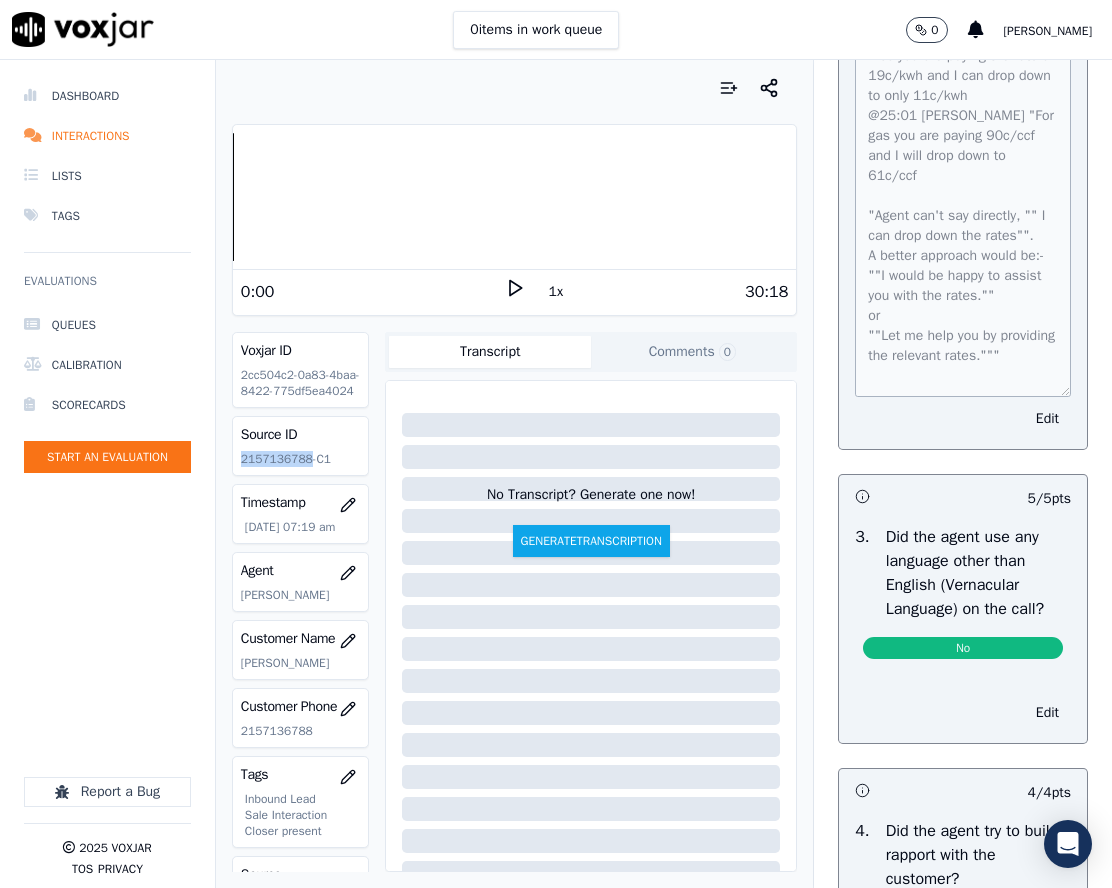 click on "112110 - @23:20 [PERSON_NAME] "For your Elec you are paying the rate of 19c/kwh and I can drop down to only 11c/kwh
@25:01 [PERSON_NAME] "For gas you are paying 90c/ccf and I will drop down to 61c/ccf
"Agent can't say directly, "" I can drop down the rates"".
A better approach would be:-
""I would be happy to assist you with the rates.""
or
""Let me help you by providing the relevant rates."""       Edit" at bounding box center (963, 211) 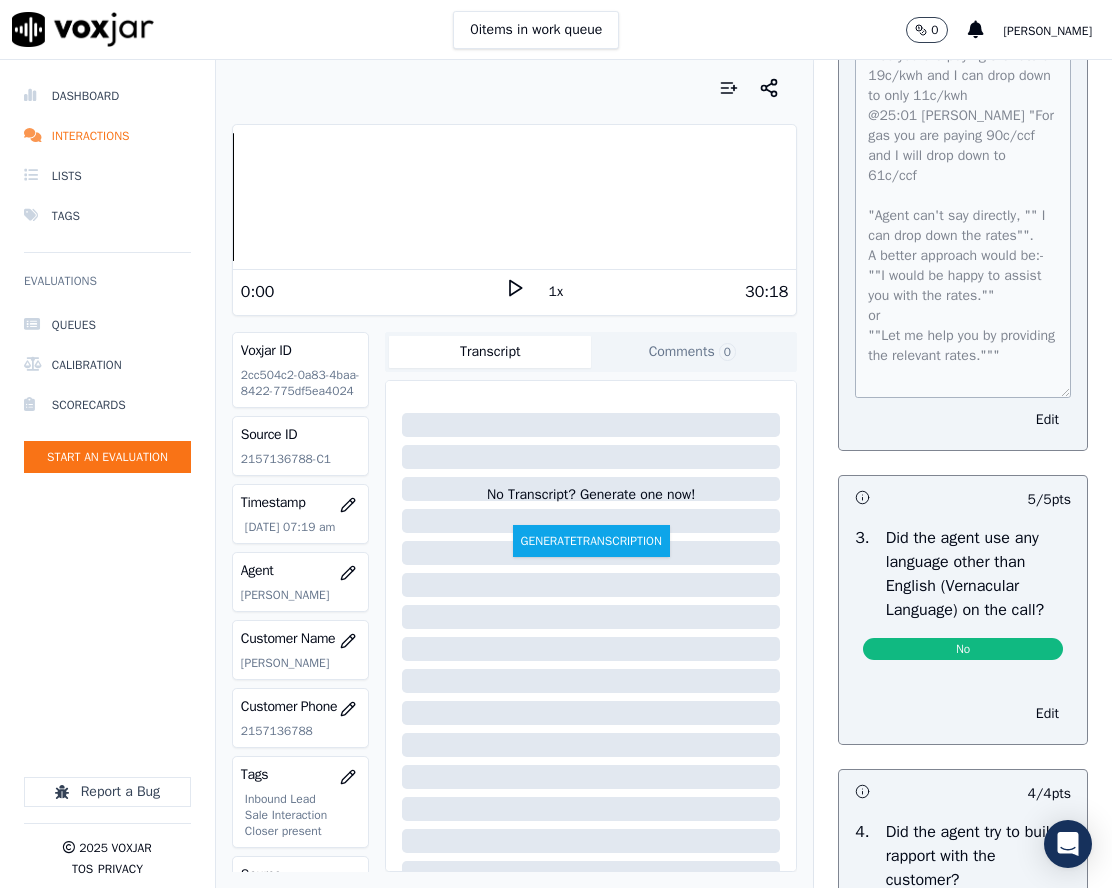 scroll, scrollTop: 57, scrollLeft: 0, axis: vertical 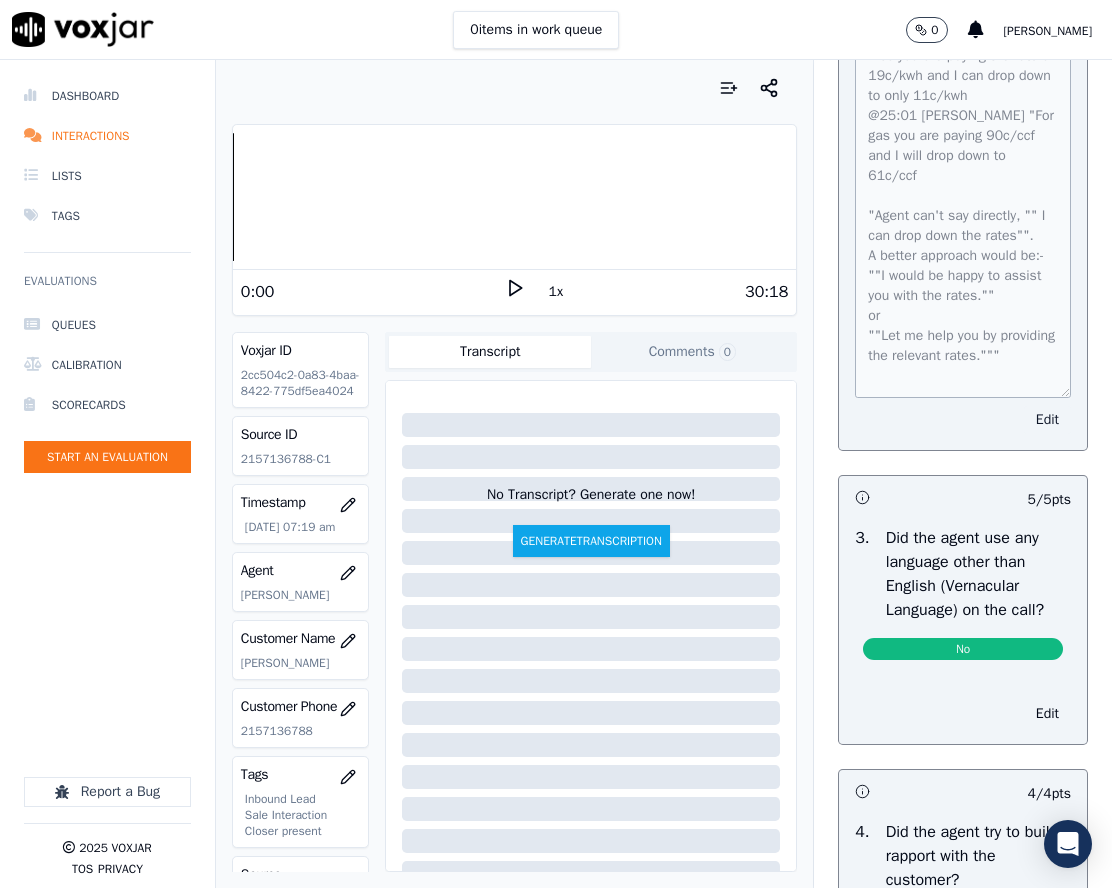 click on "112110 - @23:20 [PERSON_NAME] "For your Elec you are paying the rate of 19c/kwh and I can drop down to only 11c/kwh
@25:01 [PERSON_NAME] "For gas you are paying 90c/ccf and I will drop down to 61c/ccf
"Agent can't say directly, "" I can drop down the rates"".
A better approach would be:-
""I would be happy to assist you with the rates.""
or
""Let me help you by providing the relevant rates."""       Edit" at bounding box center (963, 211) 